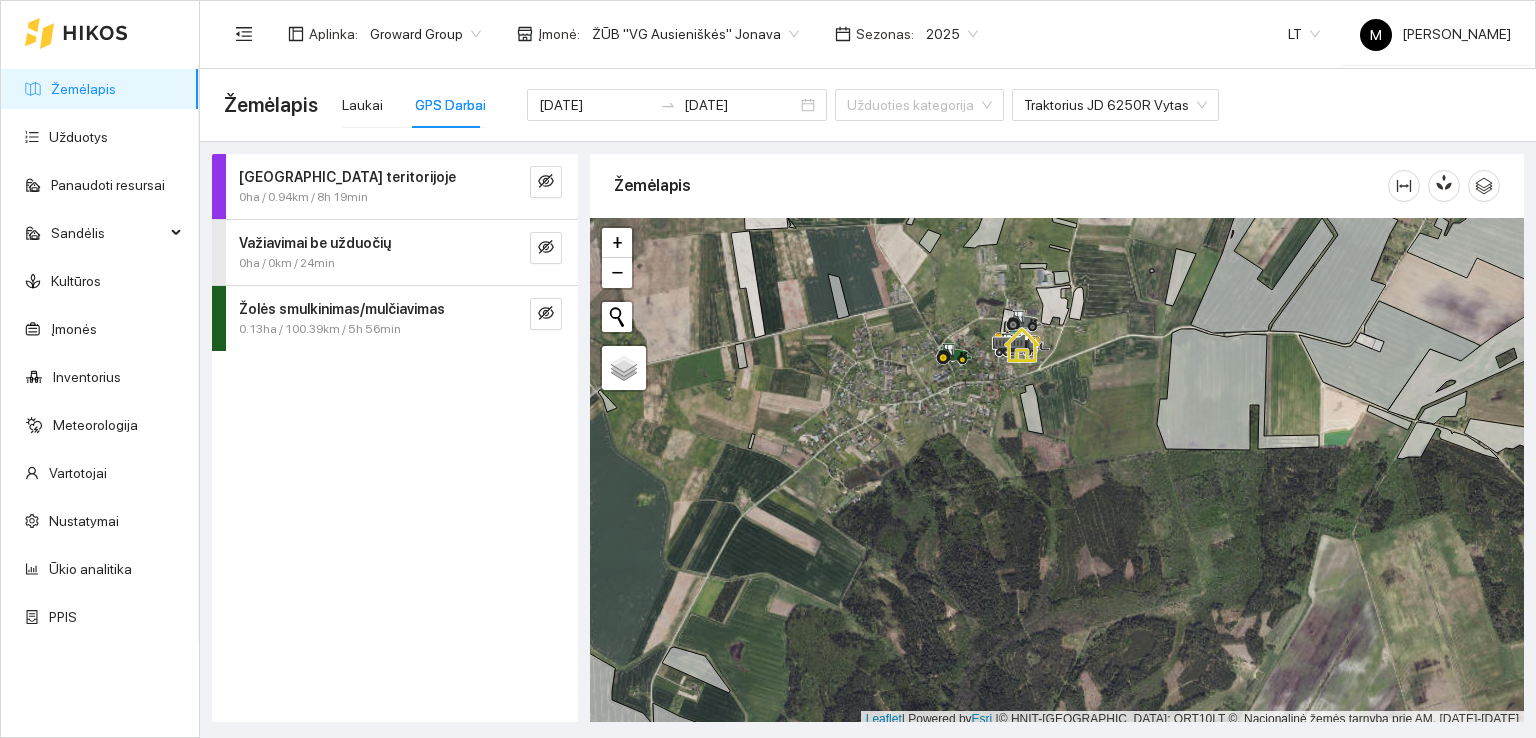 scroll, scrollTop: 0, scrollLeft: 0, axis: both 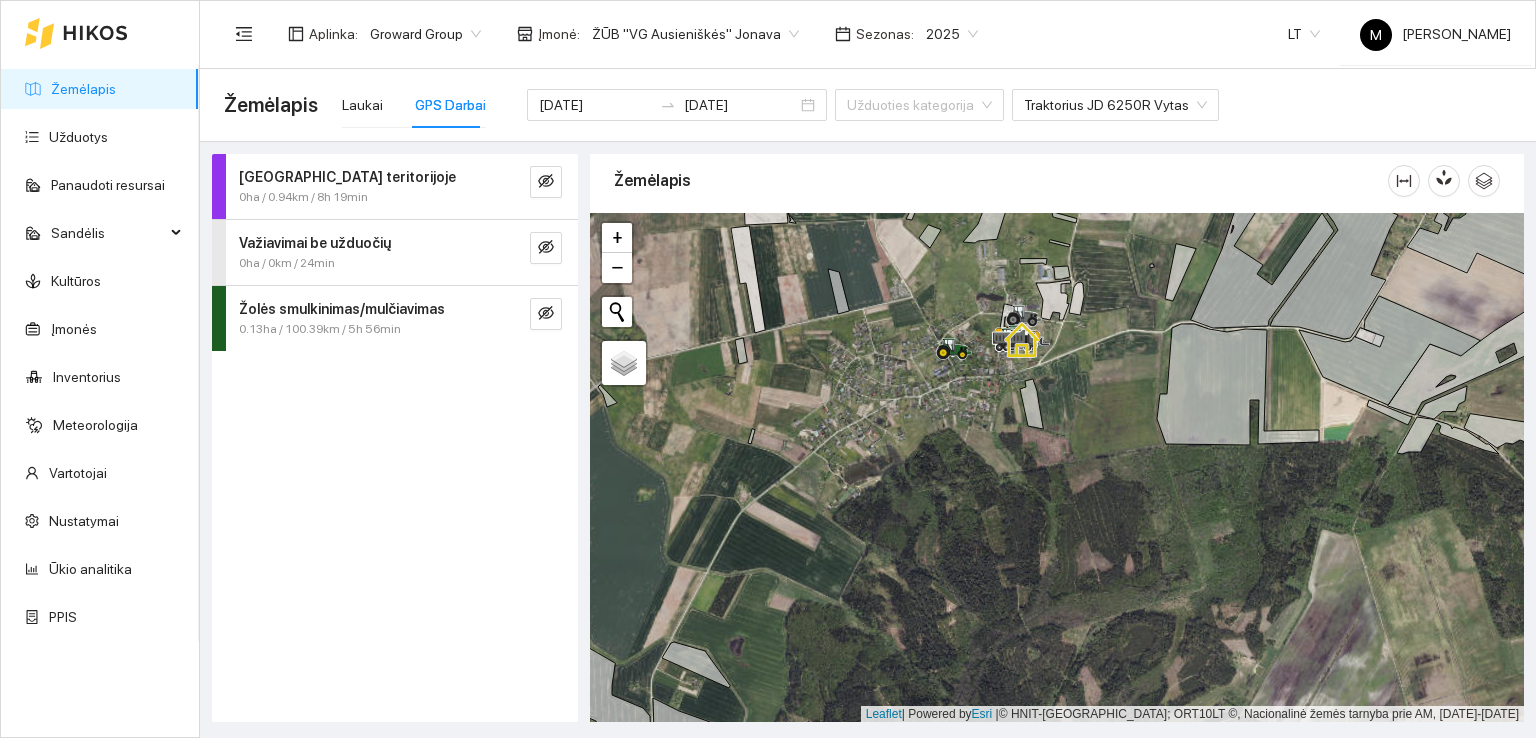 click on "Žemėlapis" at bounding box center [83, 89] 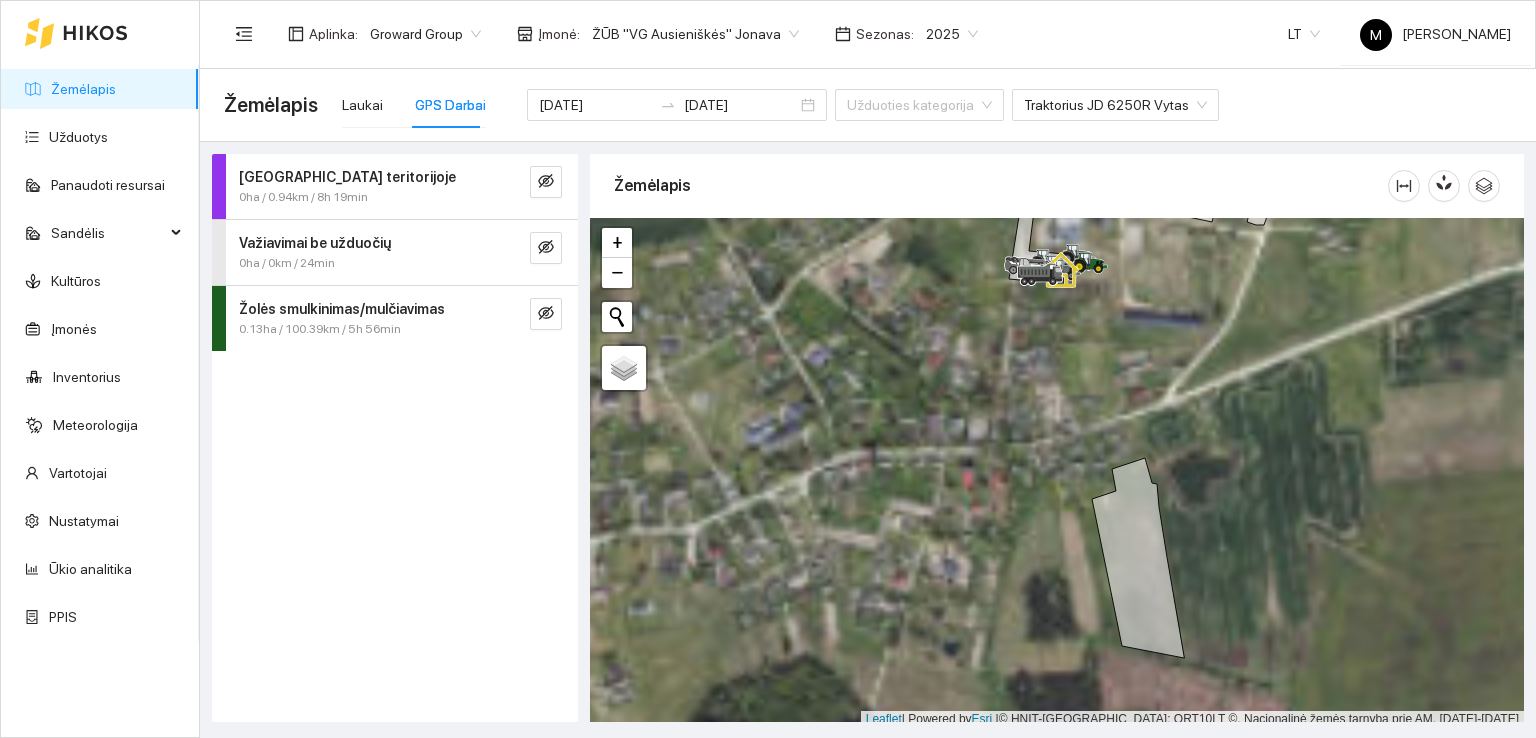 scroll, scrollTop: 5, scrollLeft: 0, axis: vertical 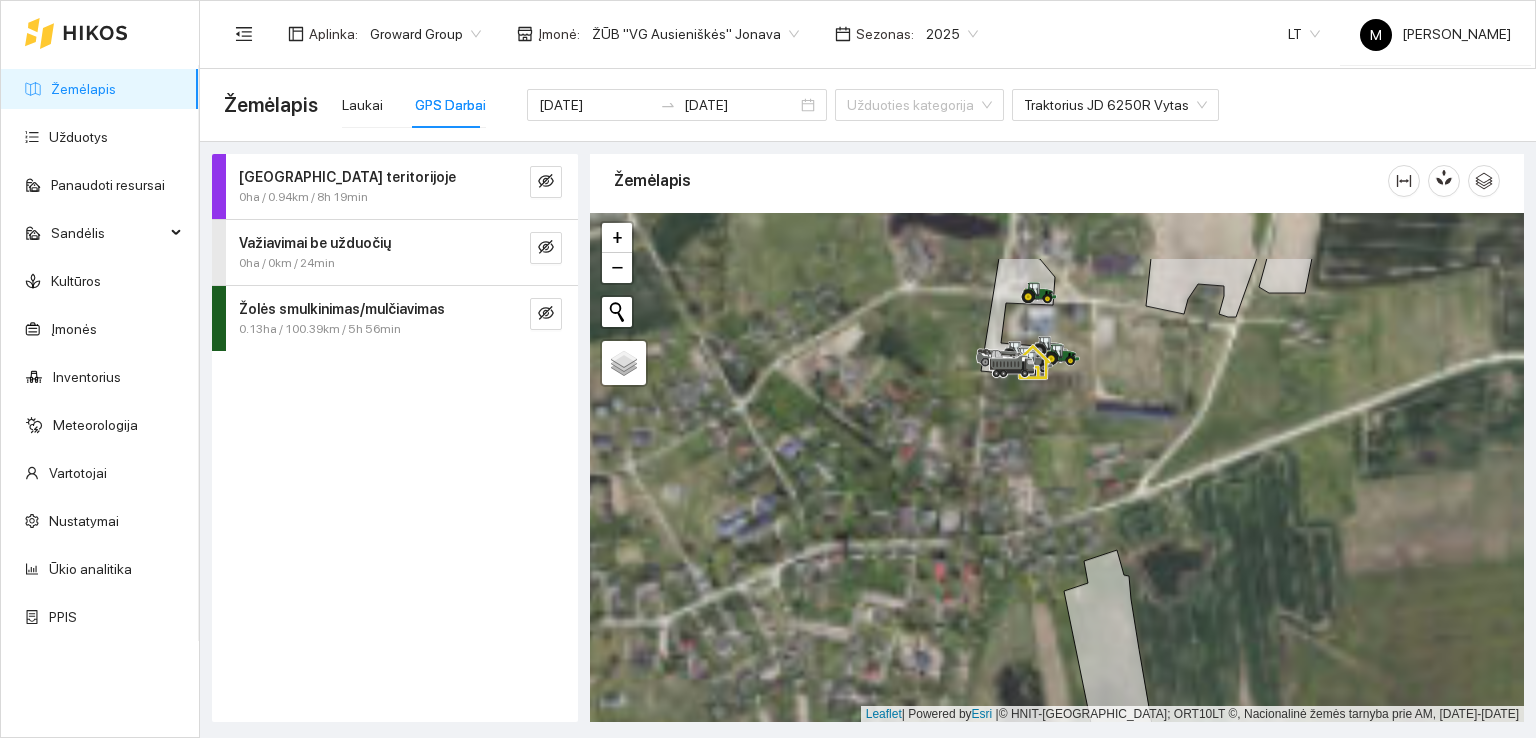 drag, startPoint x: 1032, startPoint y: 337, endPoint x: 1002, endPoint y: 426, distance: 93.92018 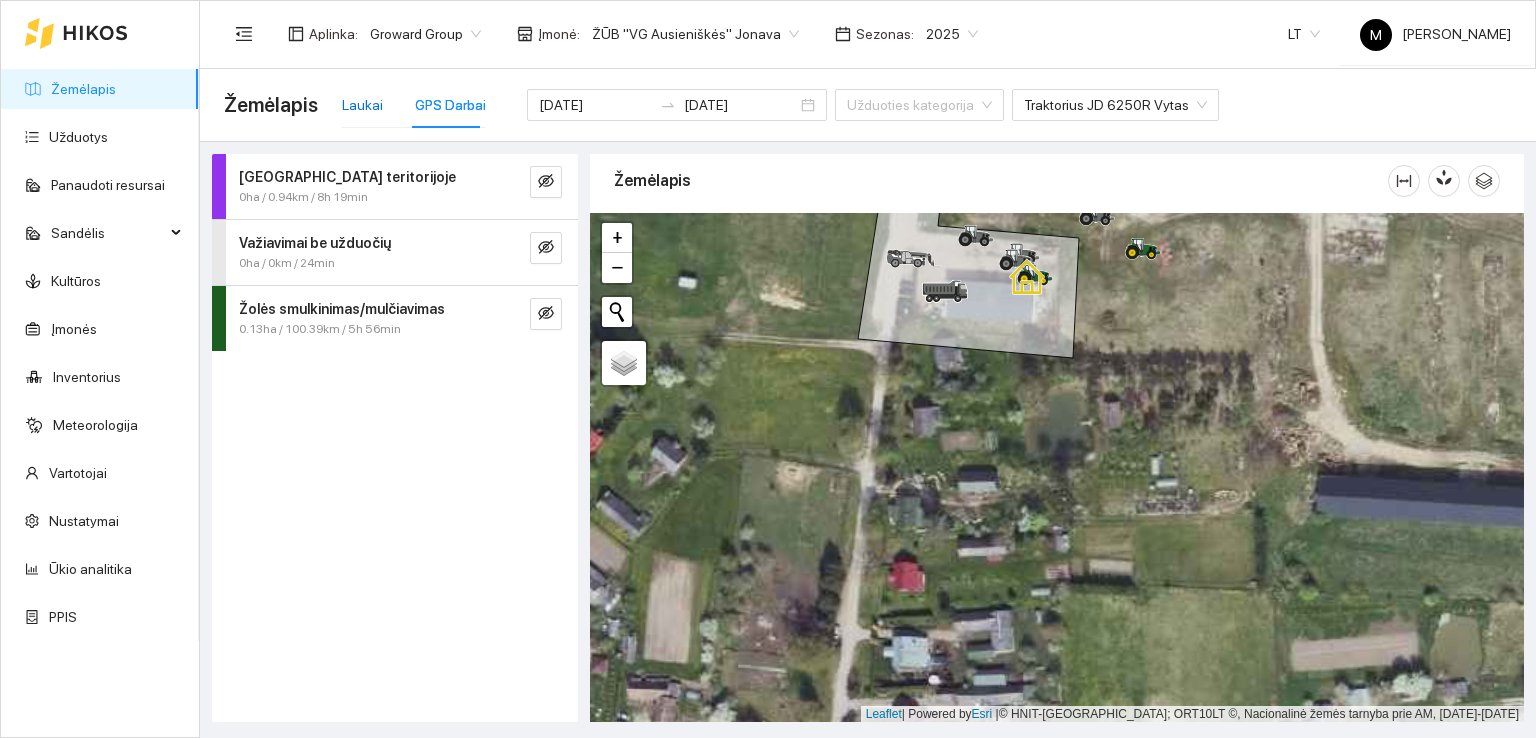 click on "Laukai" at bounding box center [362, 105] 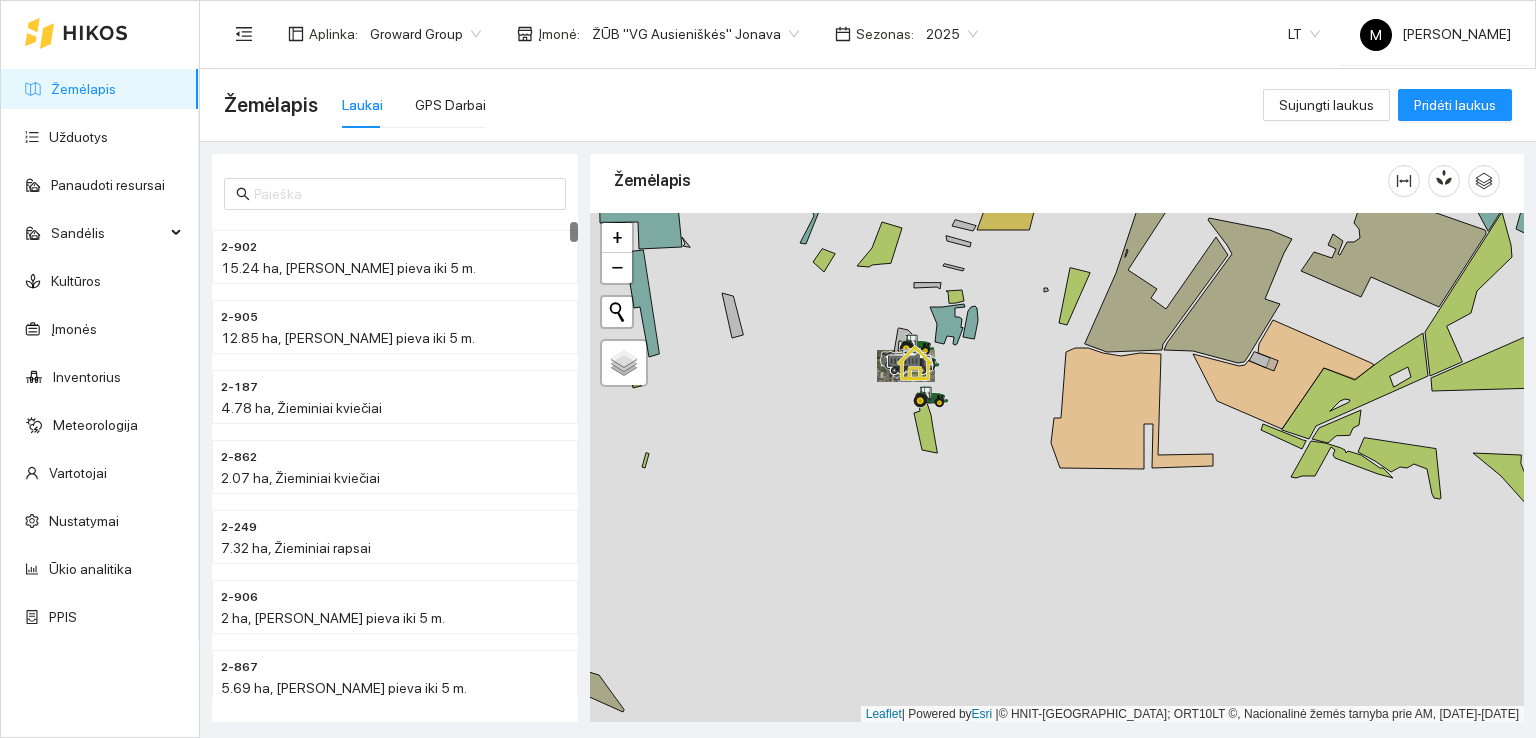 drag, startPoint x: 990, startPoint y: 292, endPoint x: 919, endPoint y: 468, distance: 189.78145 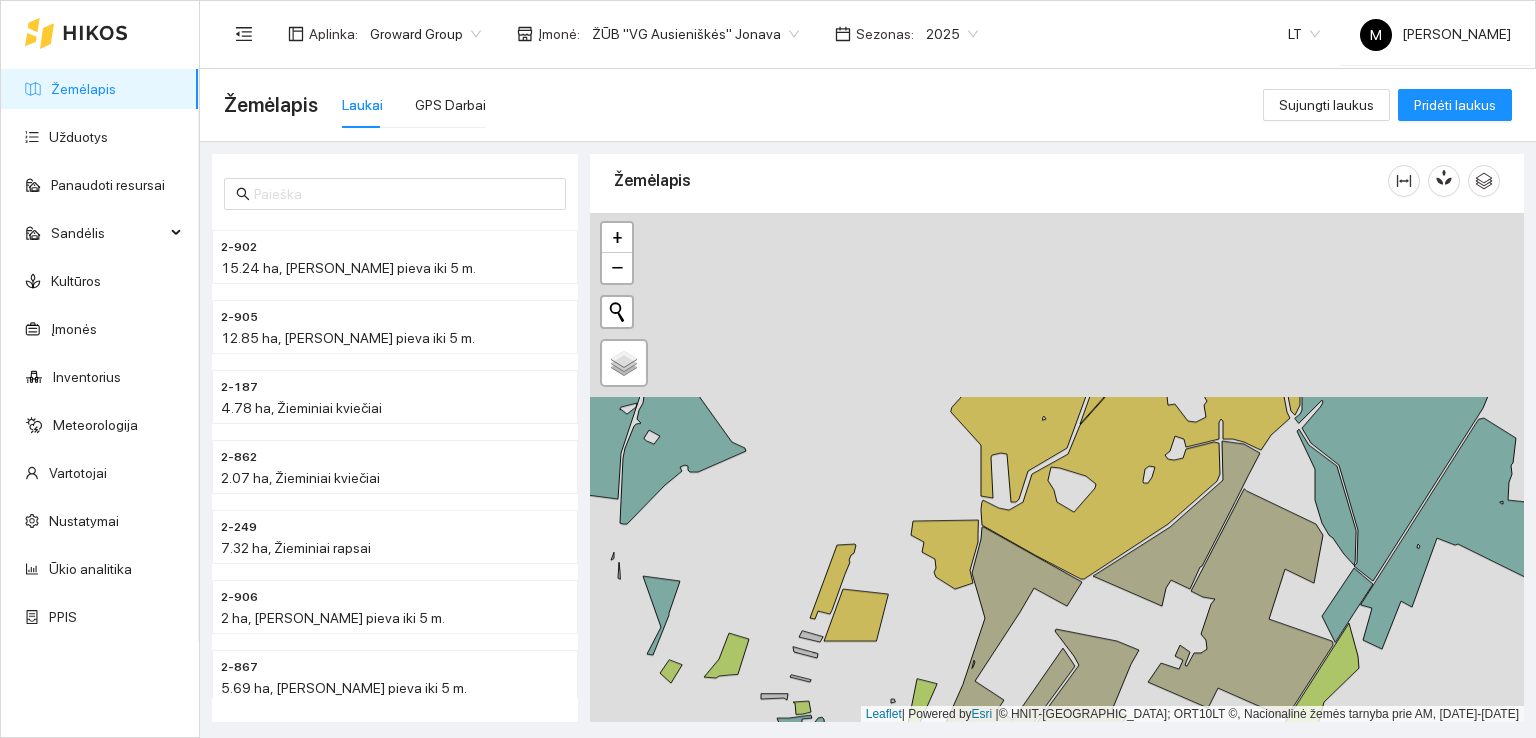 drag, startPoint x: 1022, startPoint y: 313, endPoint x: 953, endPoint y: 515, distance: 213.4596 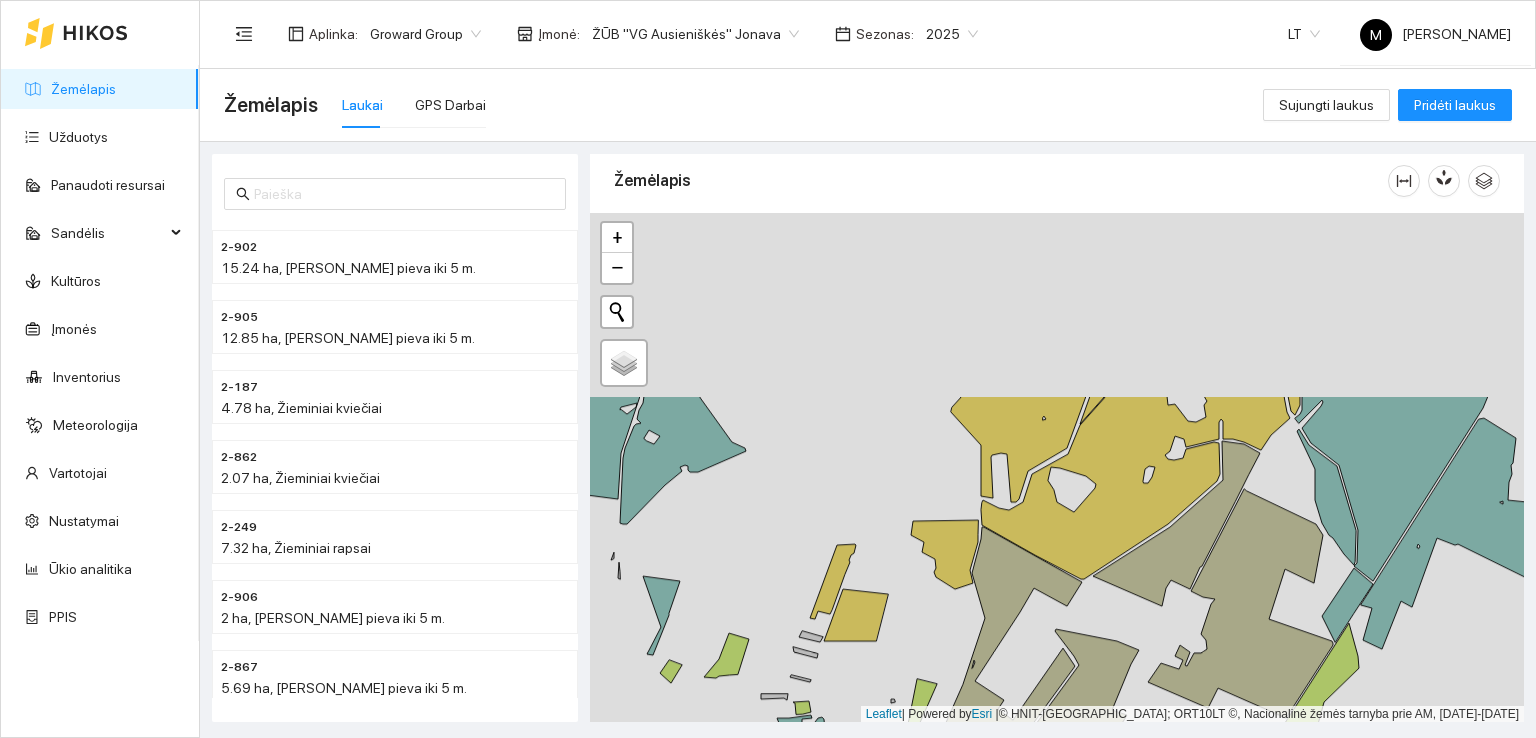 click 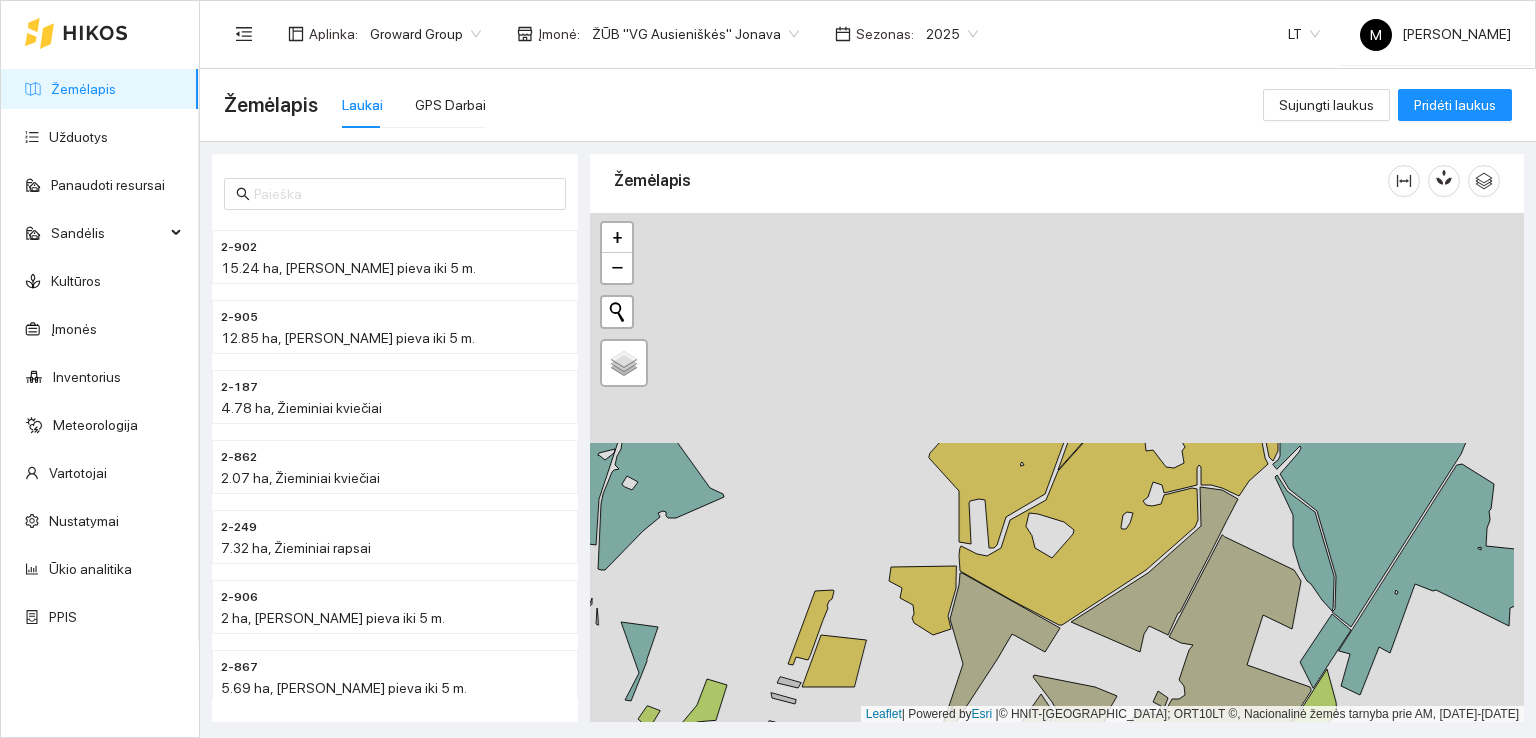 click at bounding box center [1057, 468] 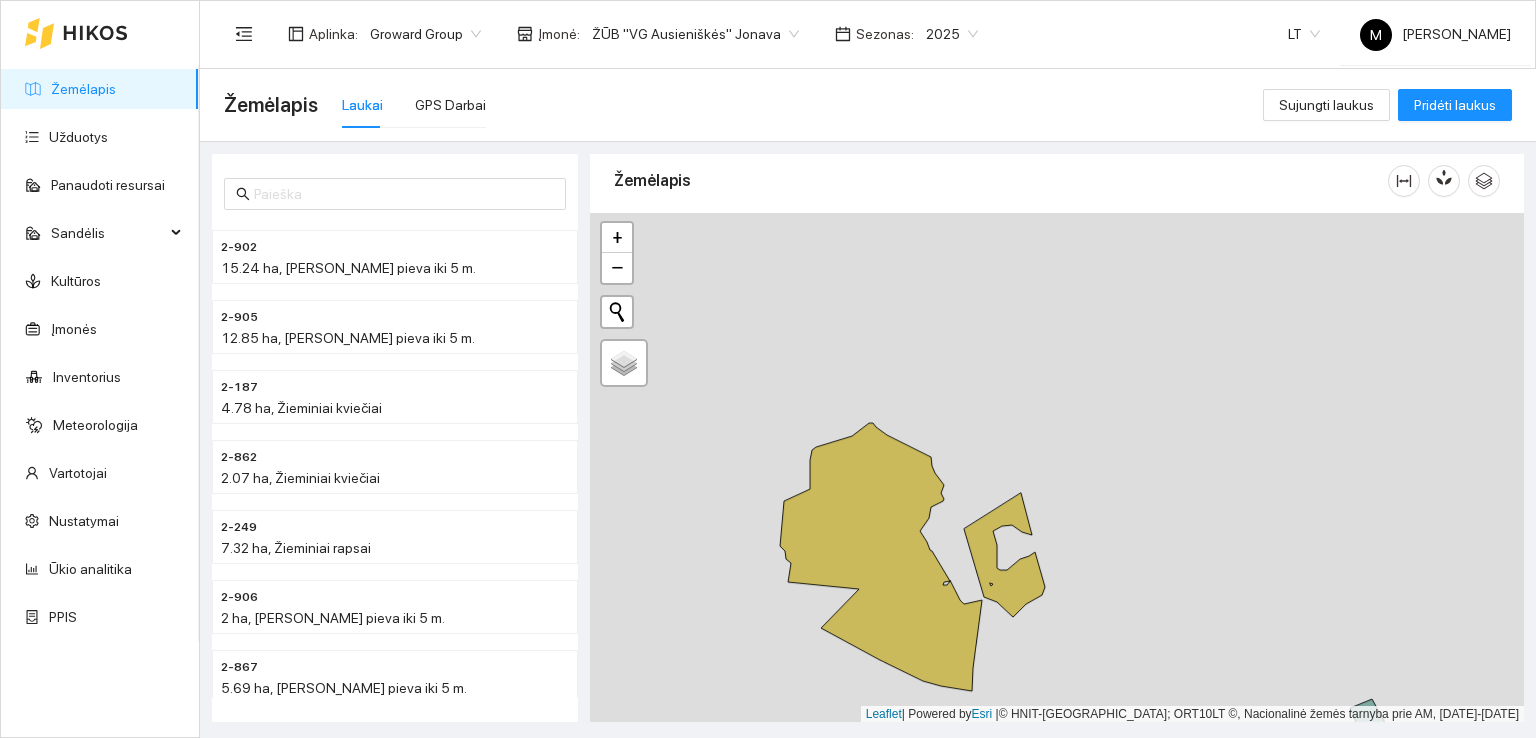 drag, startPoint x: 1071, startPoint y: 386, endPoint x: 957, endPoint y: 614, distance: 254.91174 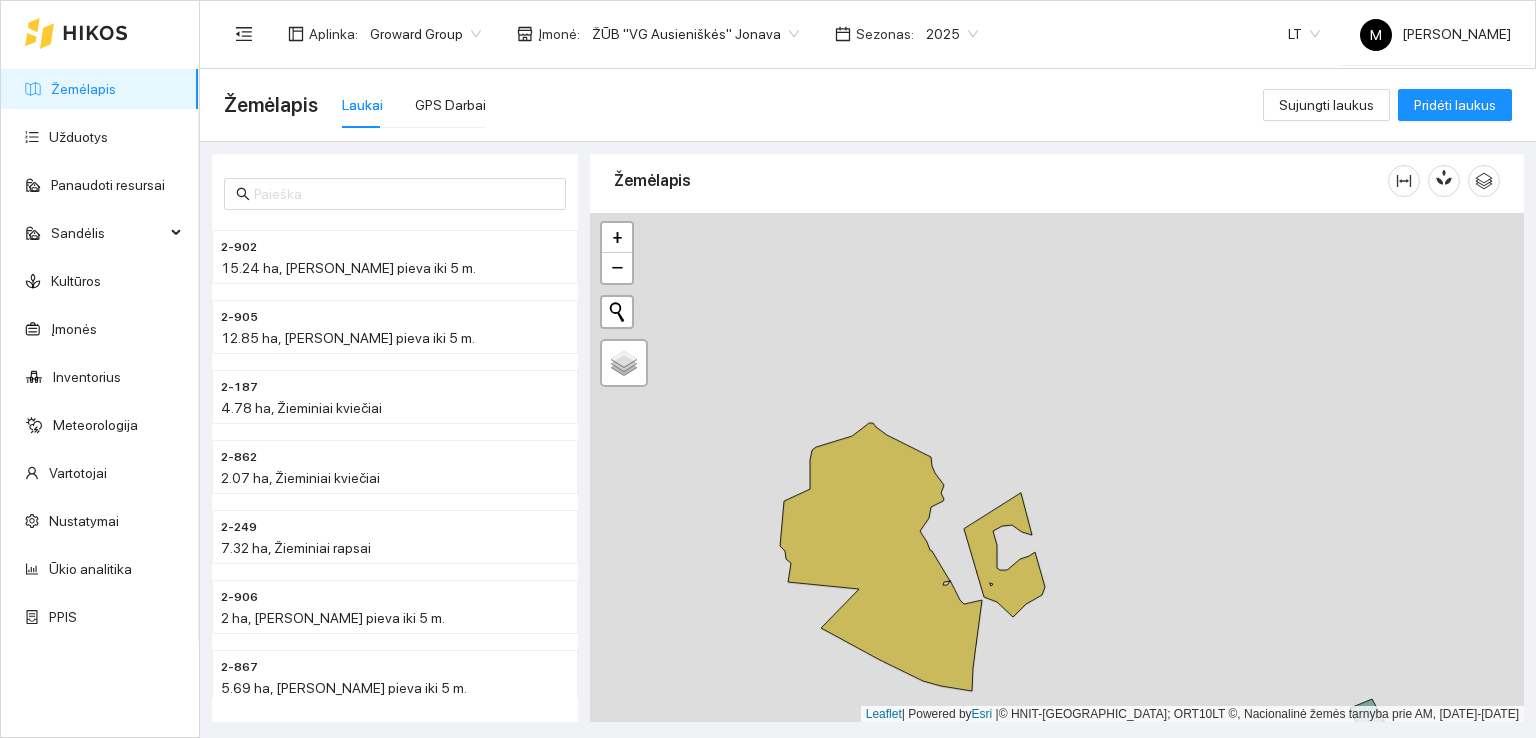 click at bounding box center (1057, 468) 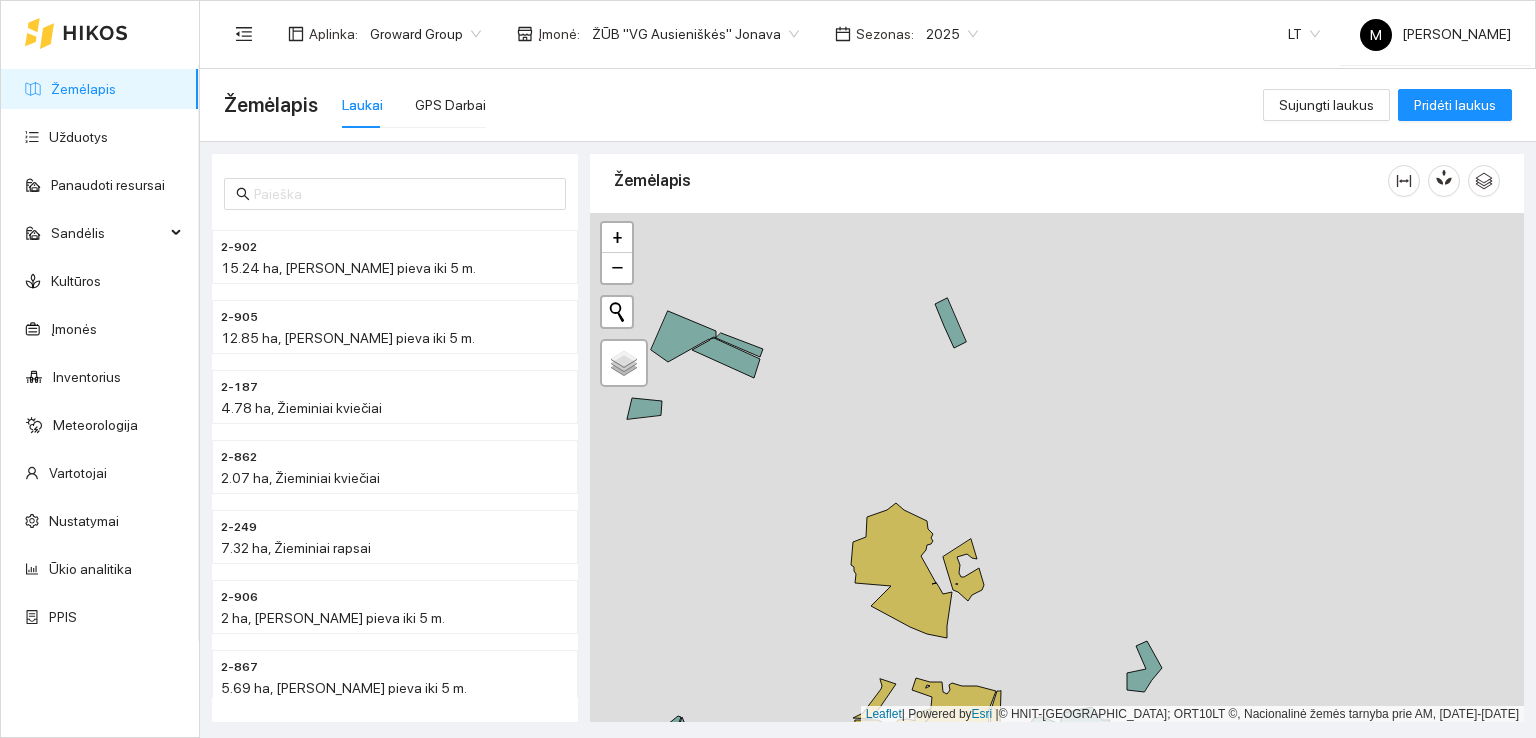 drag, startPoint x: 1080, startPoint y: 331, endPoint x: 999, endPoint y: 571, distance: 253.30022 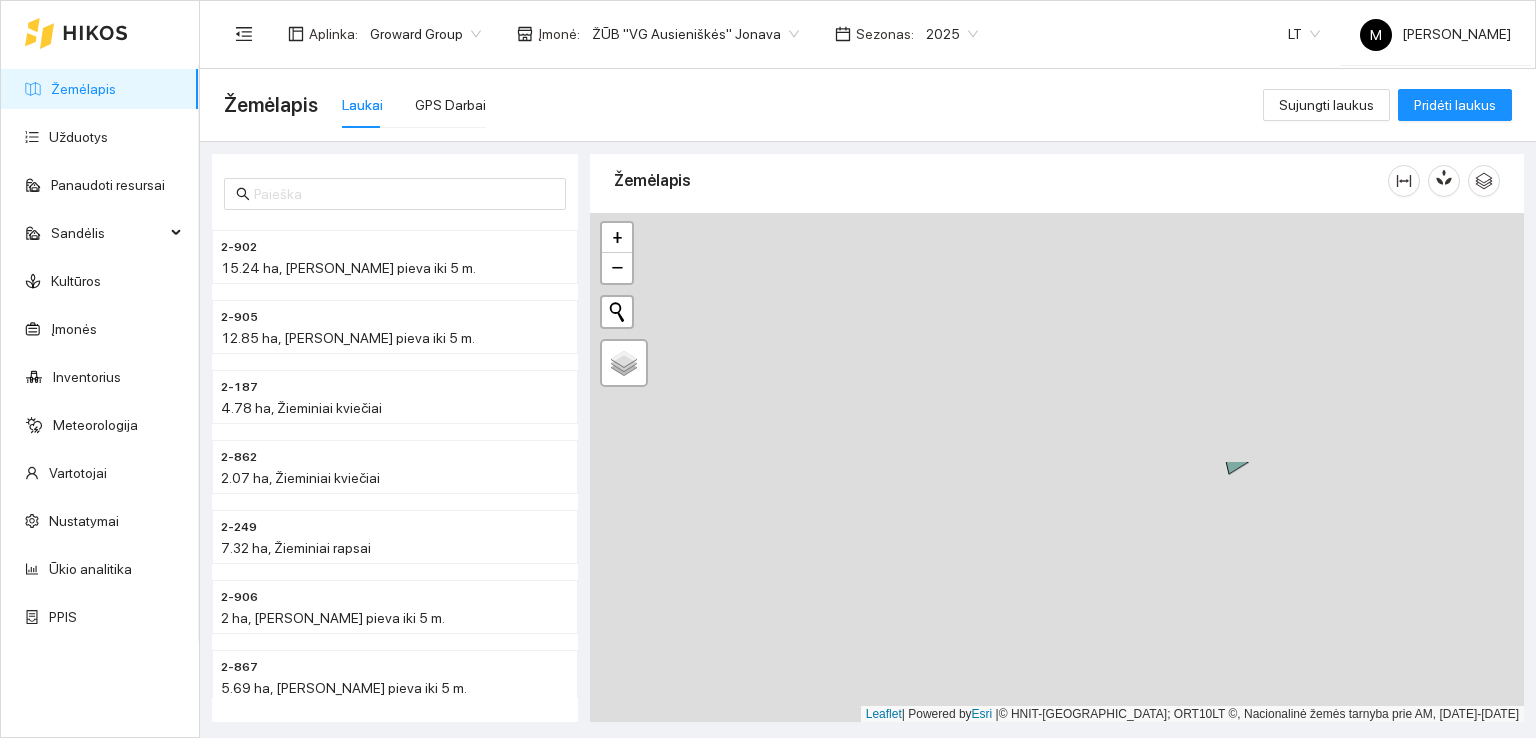 drag, startPoint x: 1046, startPoint y: 373, endPoint x: 1016, endPoint y: 673, distance: 301.49628 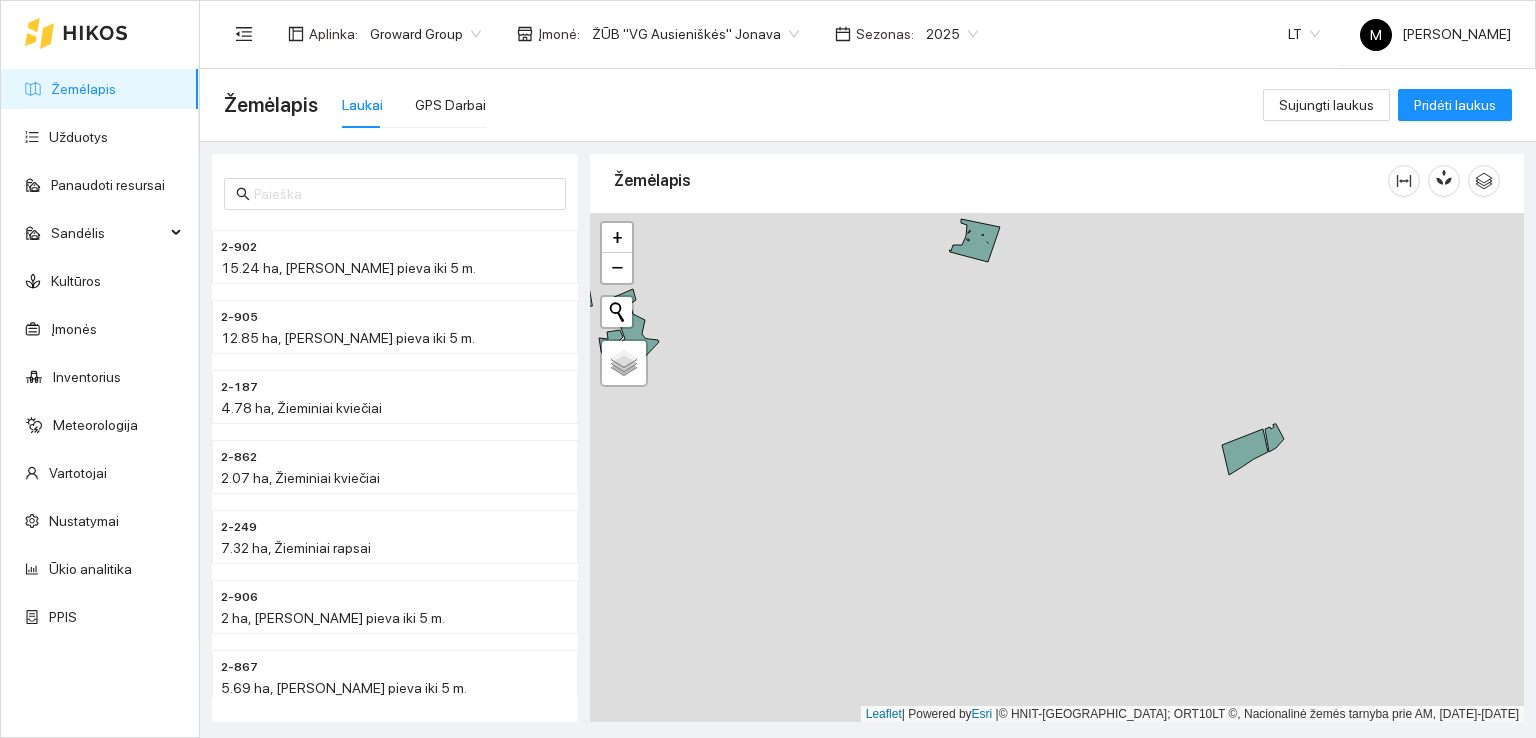 drag, startPoint x: 949, startPoint y: 519, endPoint x: 1046, endPoint y: 678, distance: 186.25252 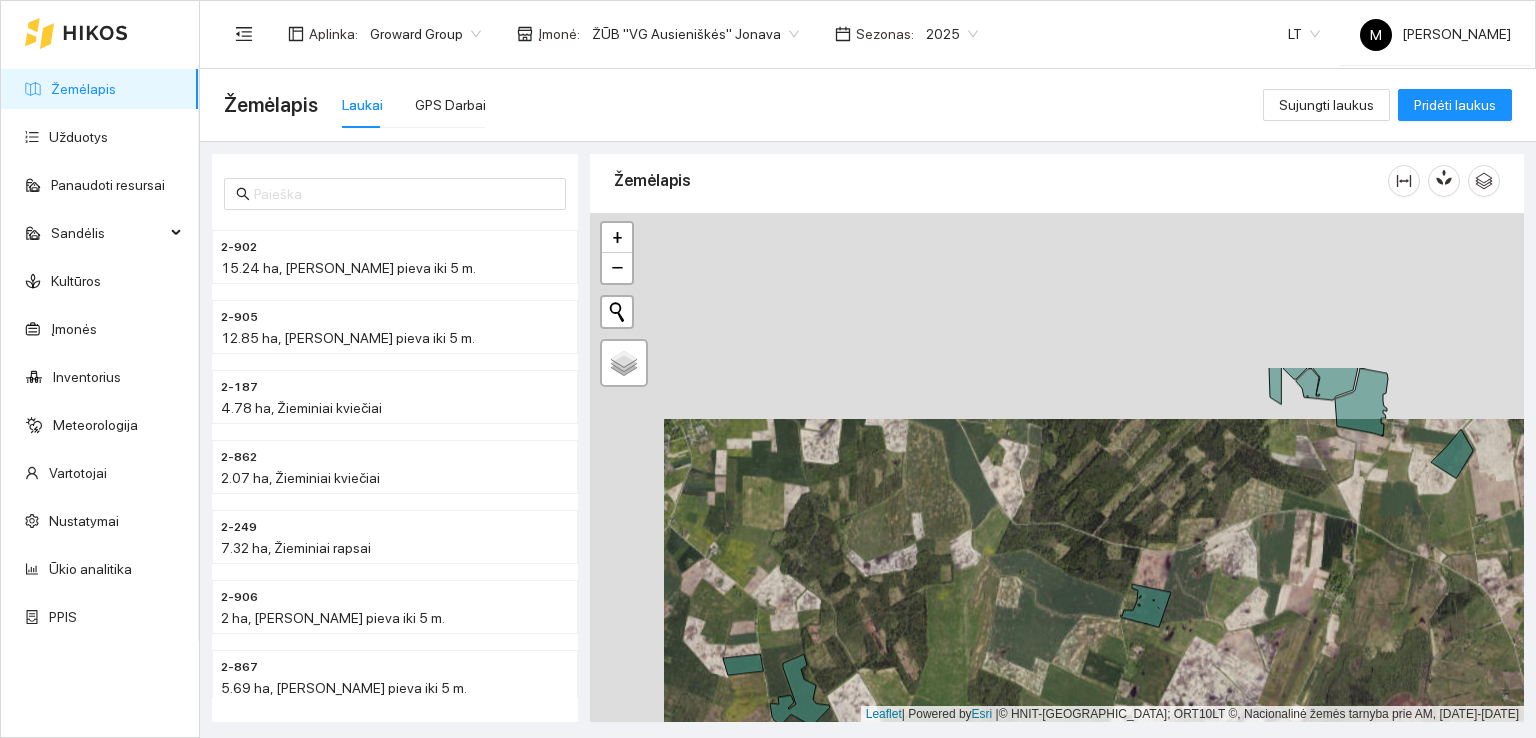 drag, startPoint x: 1087, startPoint y: 354, endPoint x: 1180, endPoint y: 601, distance: 263.928 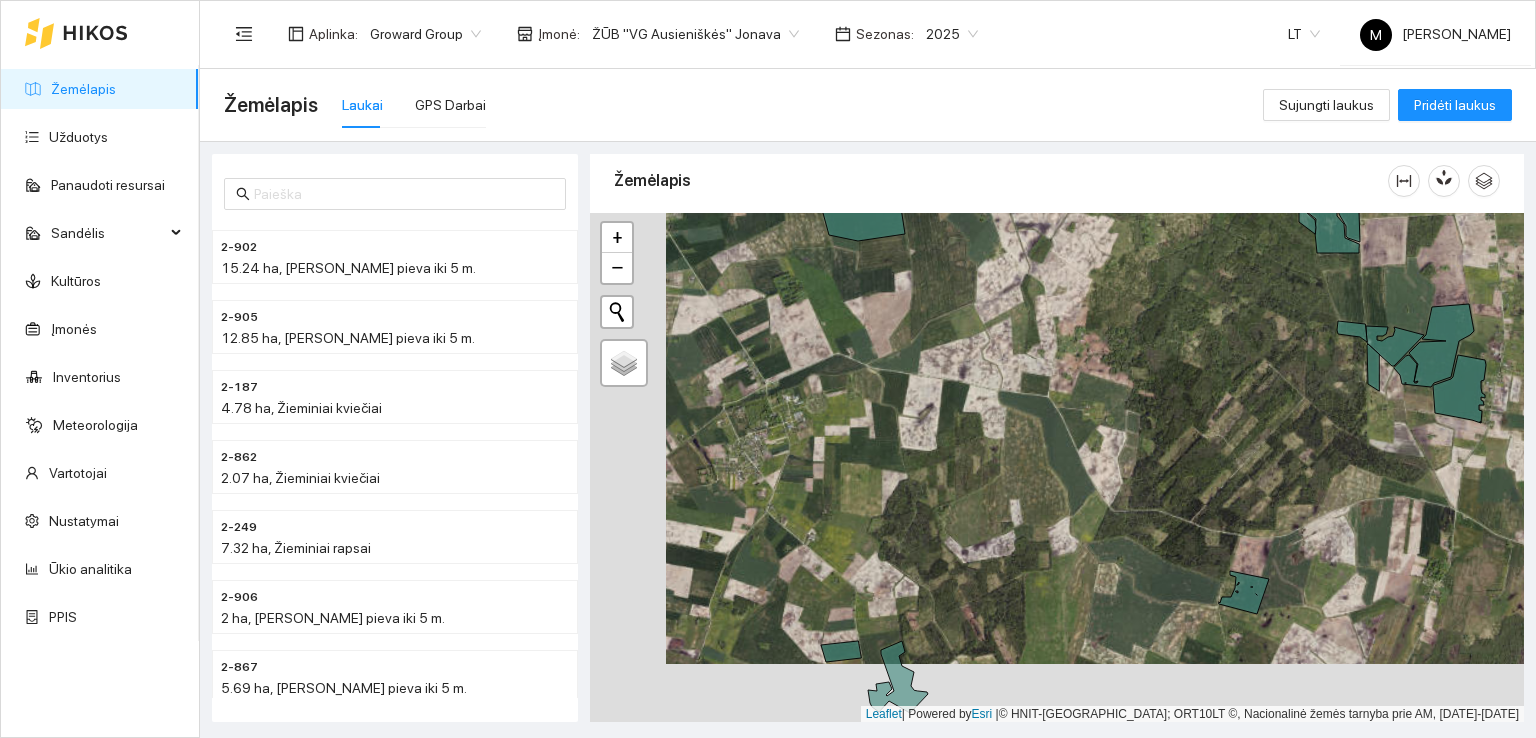 drag, startPoint x: 952, startPoint y: 473, endPoint x: 984, endPoint y: 337, distance: 139.71399 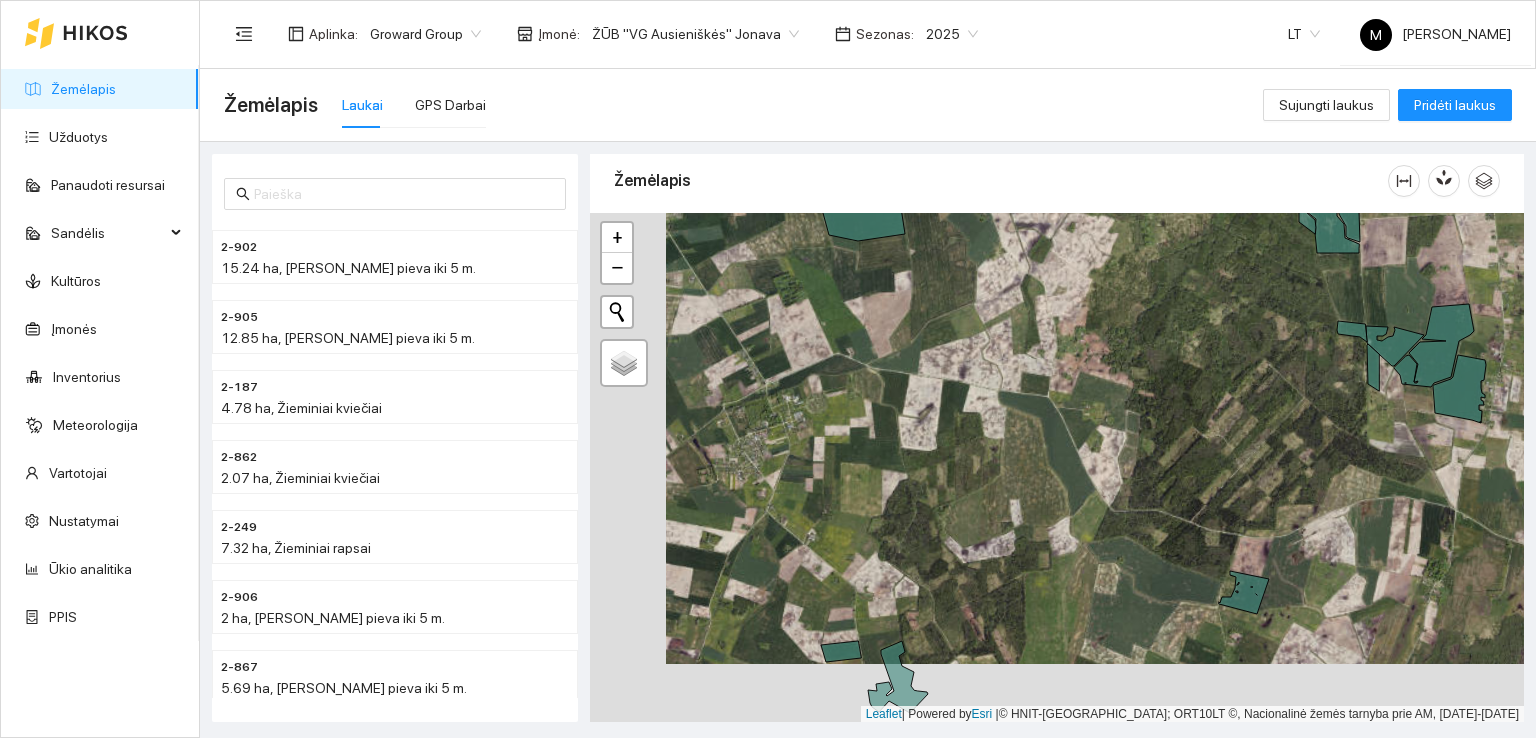 click at bounding box center (1057, 468) 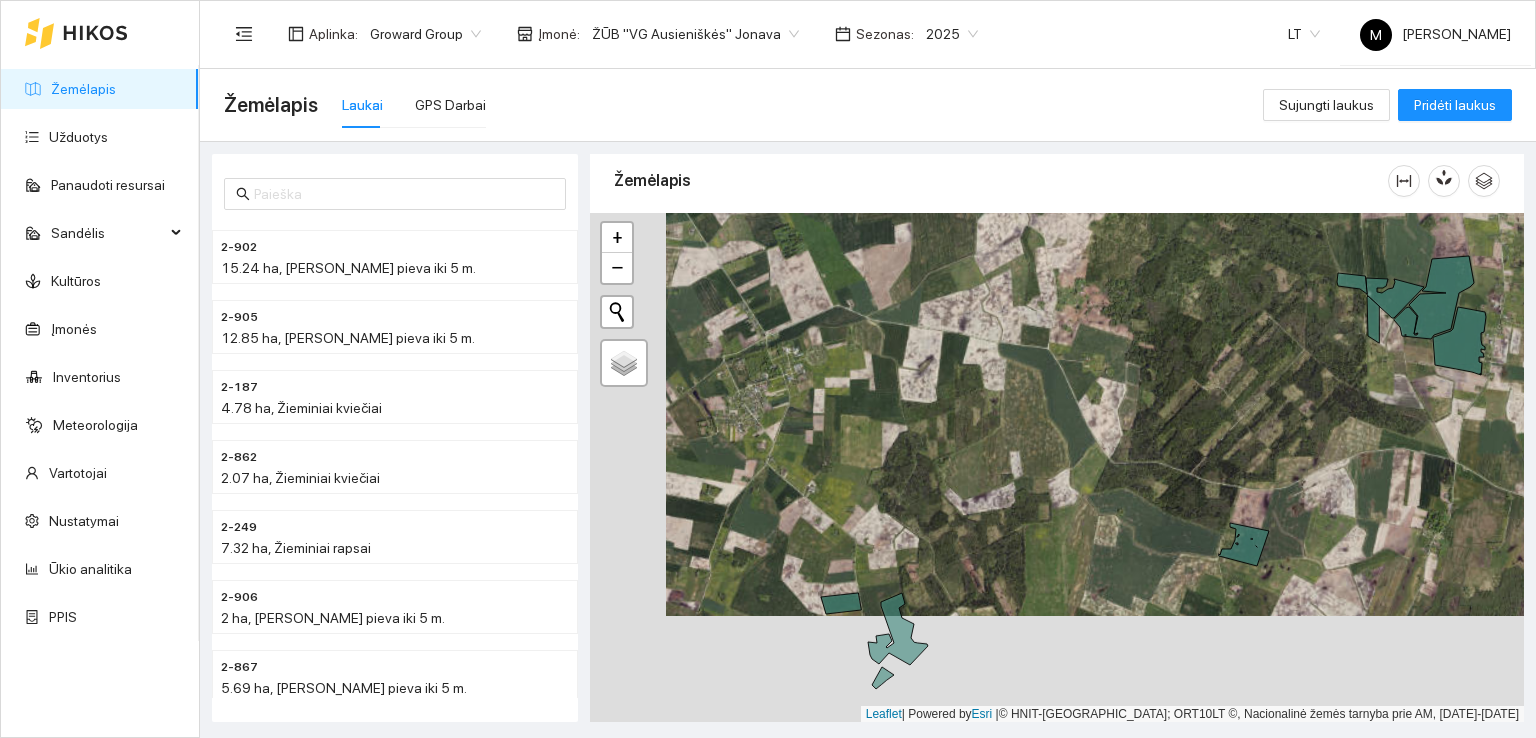 drag, startPoint x: 979, startPoint y: 525, endPoint x: 1021, endPoint y: 424, distance: 109.38464 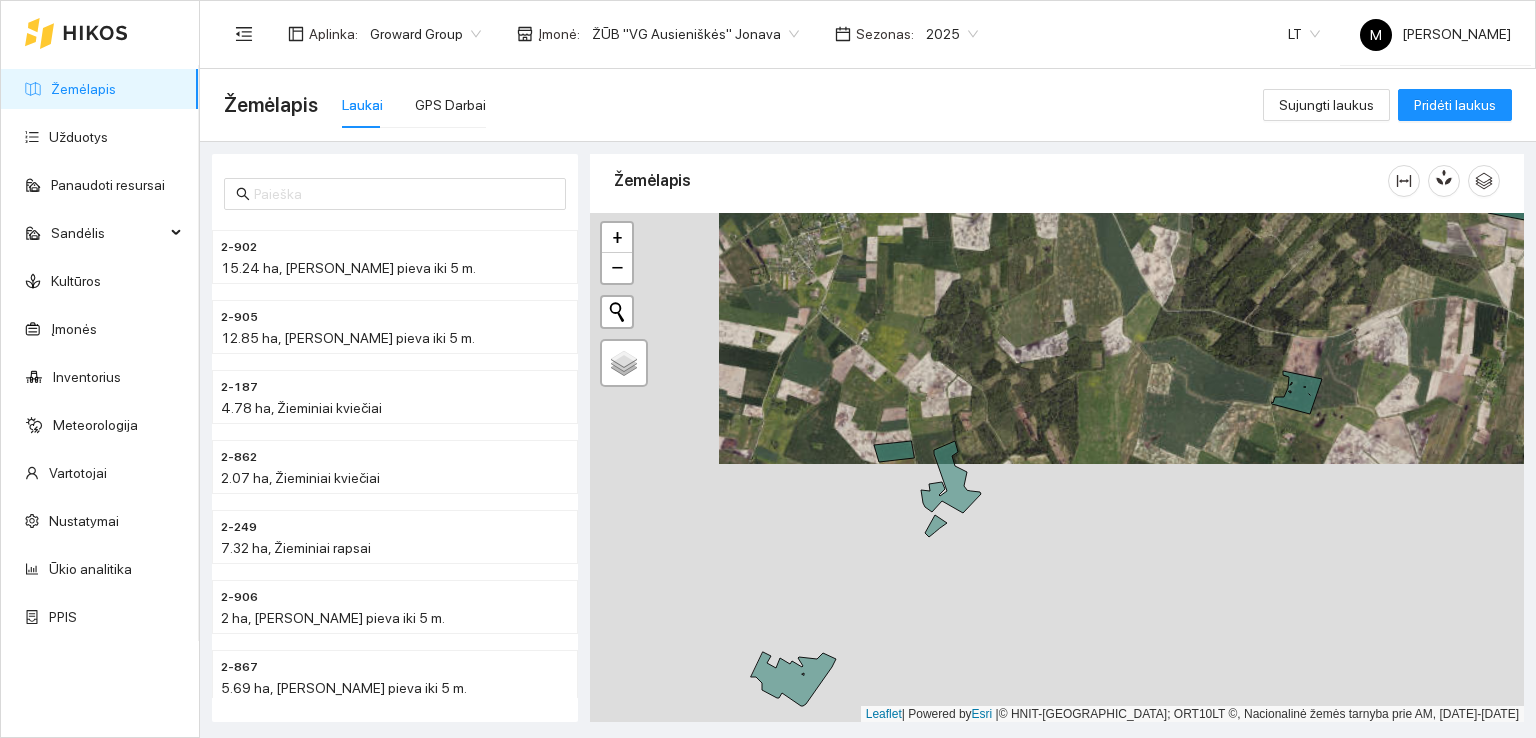 drag, startPoint x: 984, startPoint y: 488, endPoint x: 1002, endPoint y: 440, distance: 51.264023 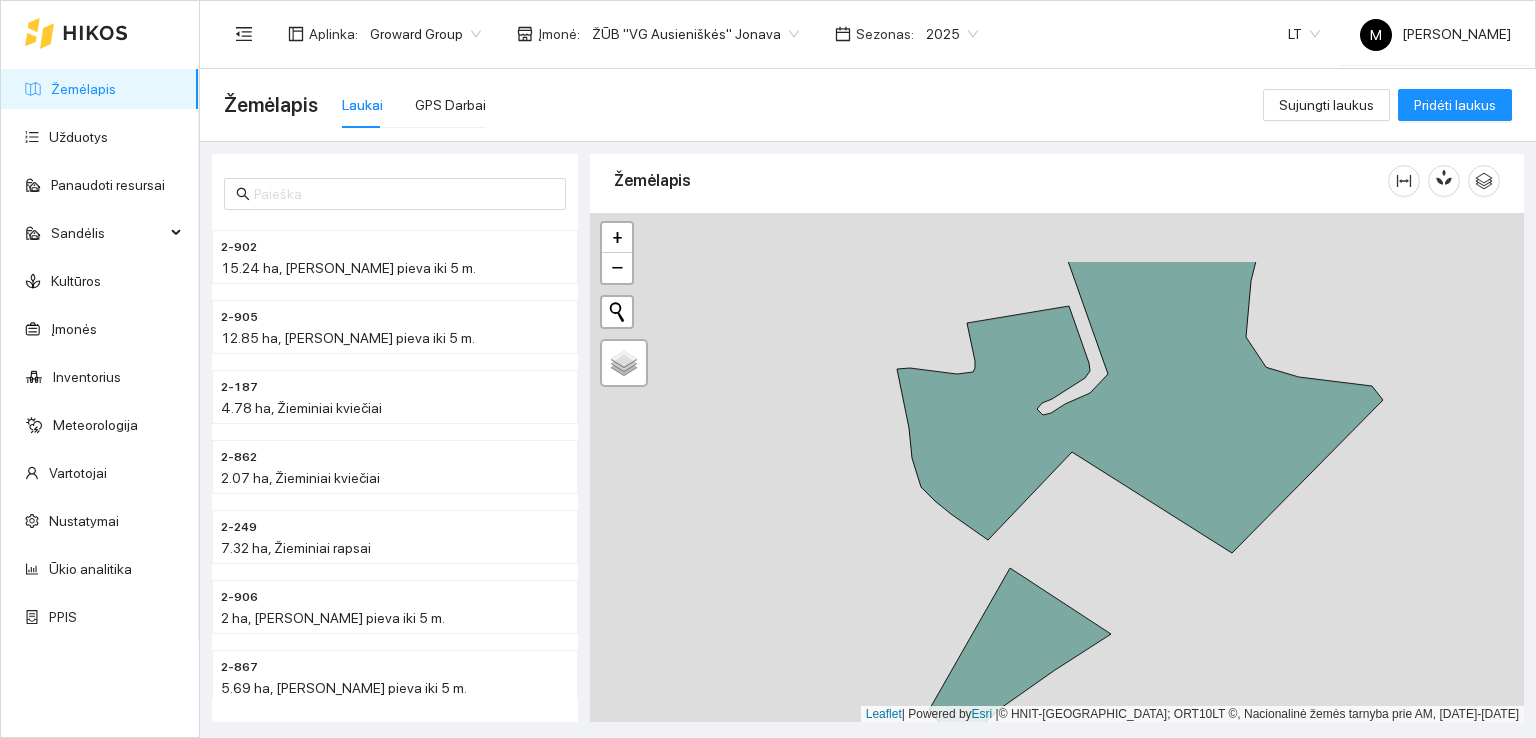 drag, startPoint x: 935, startPoint y: 463, endPoint x: 1012, endPoint y: 637, distance: 190.27611 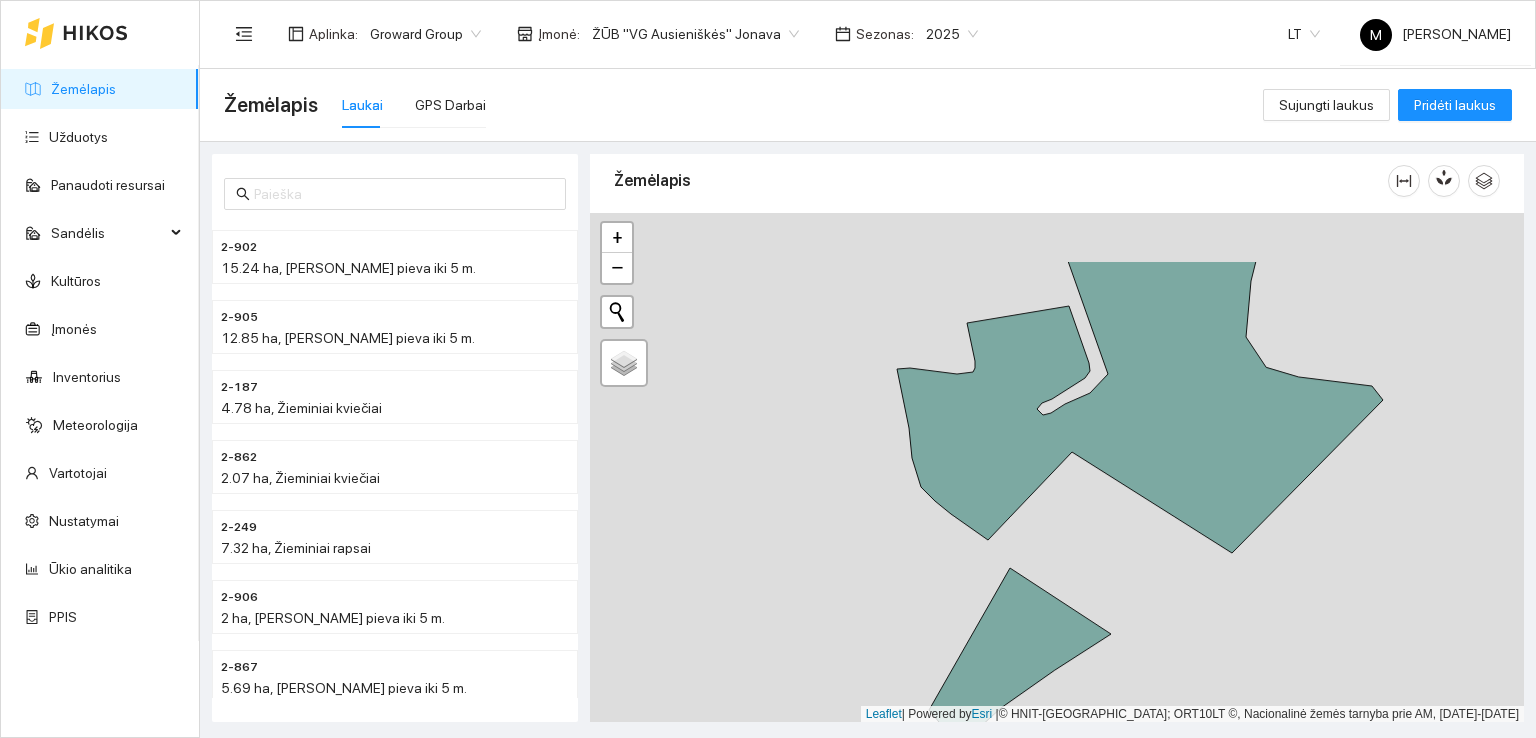 click at bounding box center (1057, 468) 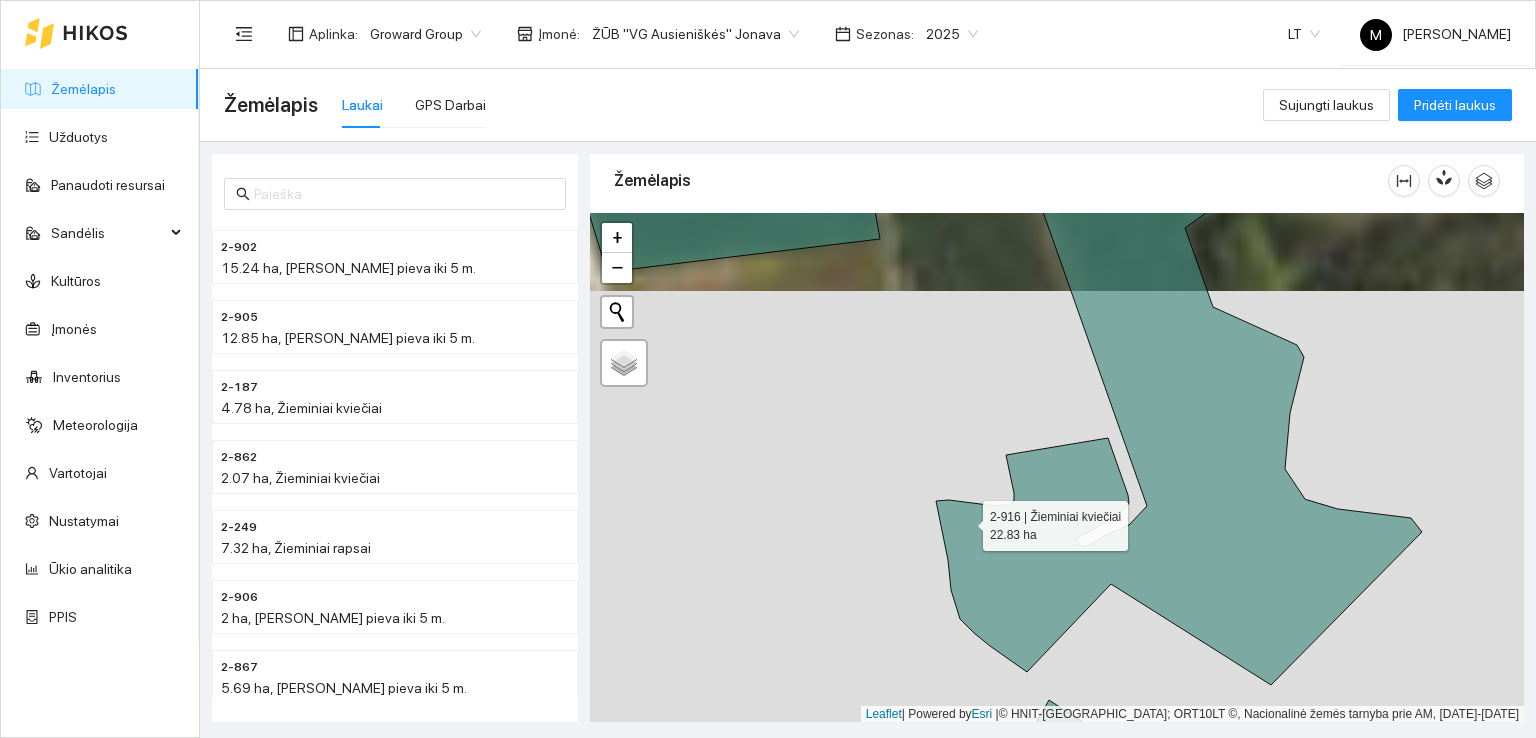 drag, startPoint x: 965, startPoint y: 520, endPoint x: 965, endPoint y: 585, distance: 65 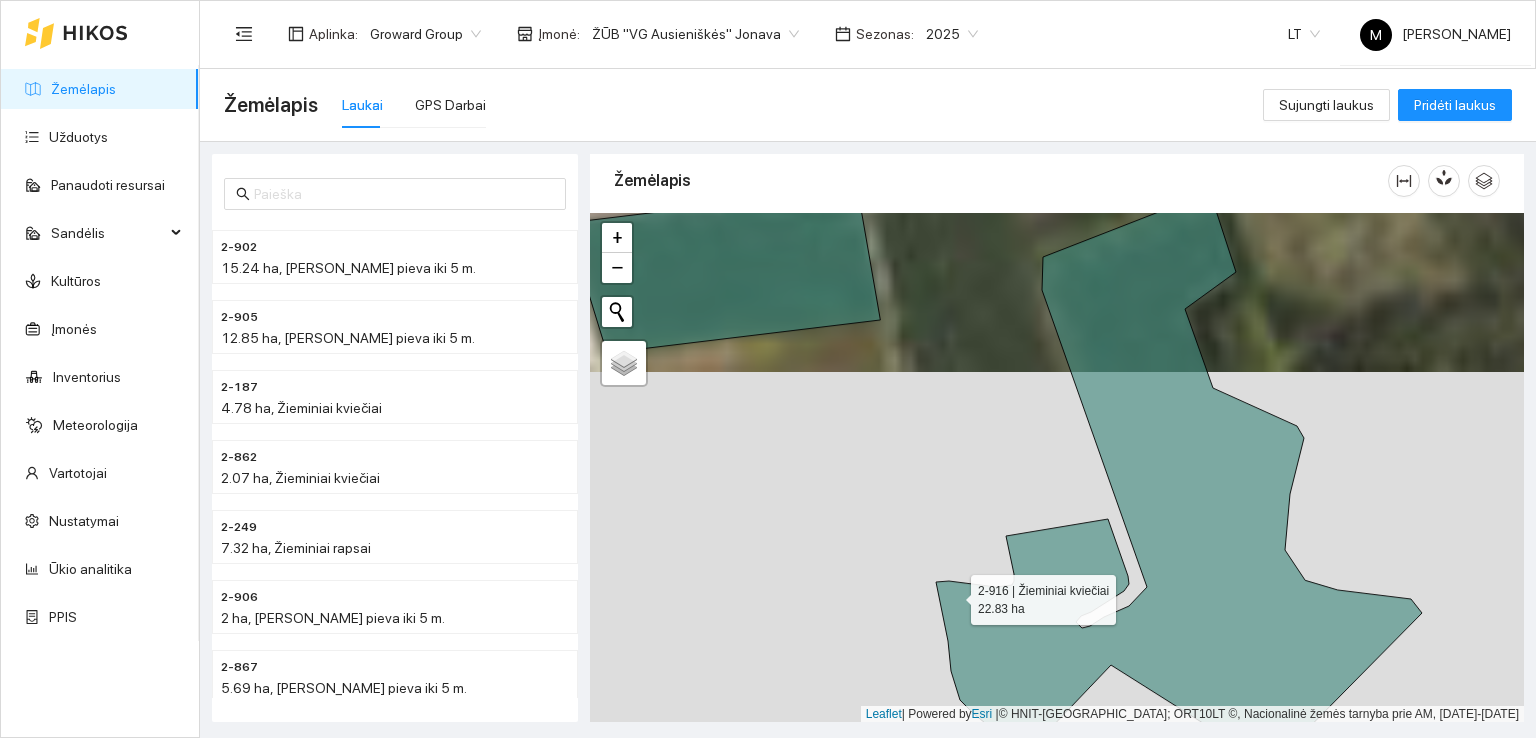 drag, startPoint x: 953, startPoint y: 568, endPoint x: 954, endPoint y: 635, distance: 67.00746 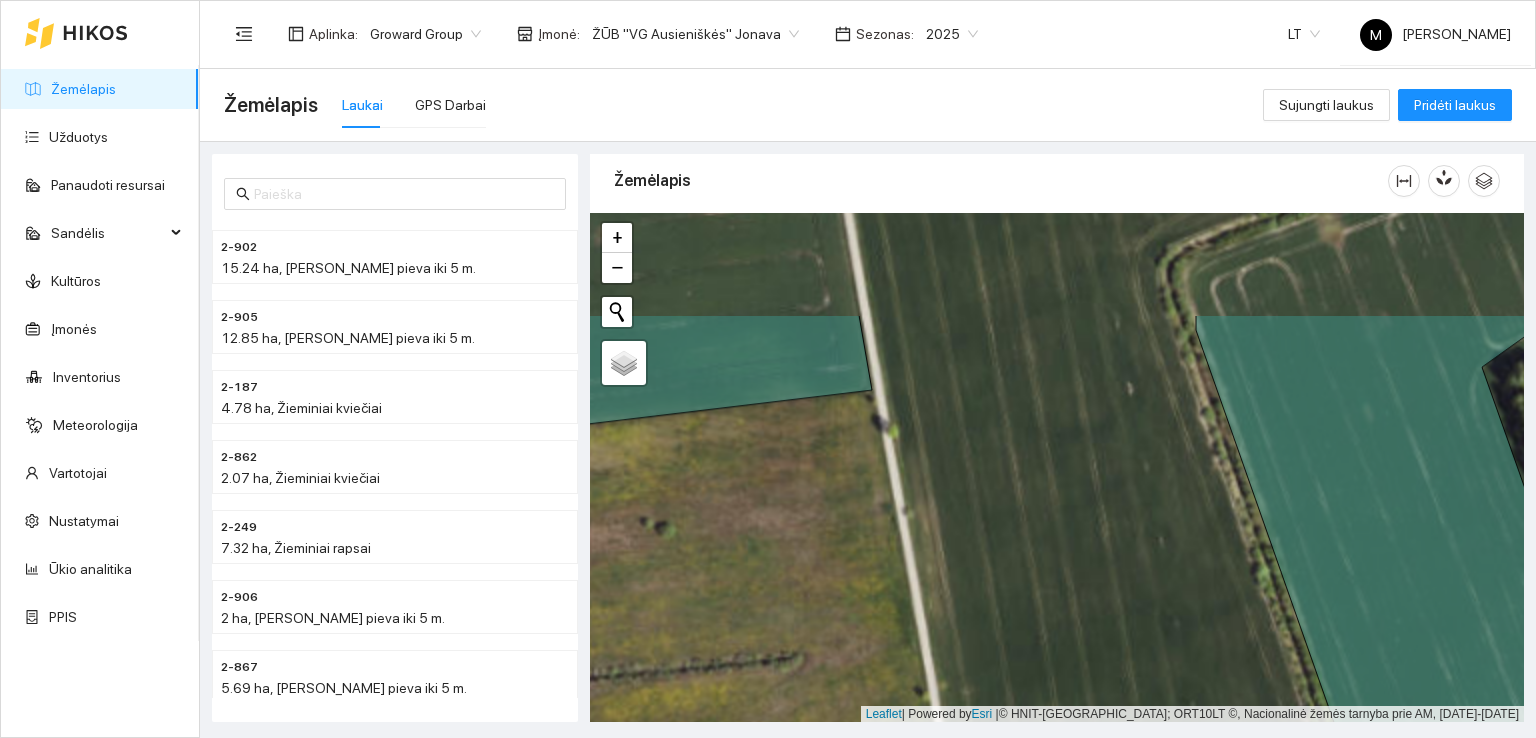drag, startPoint x: 904, startPoint y: 497, endPoint x: 913, endPoint y: 622, distance: 125.32358 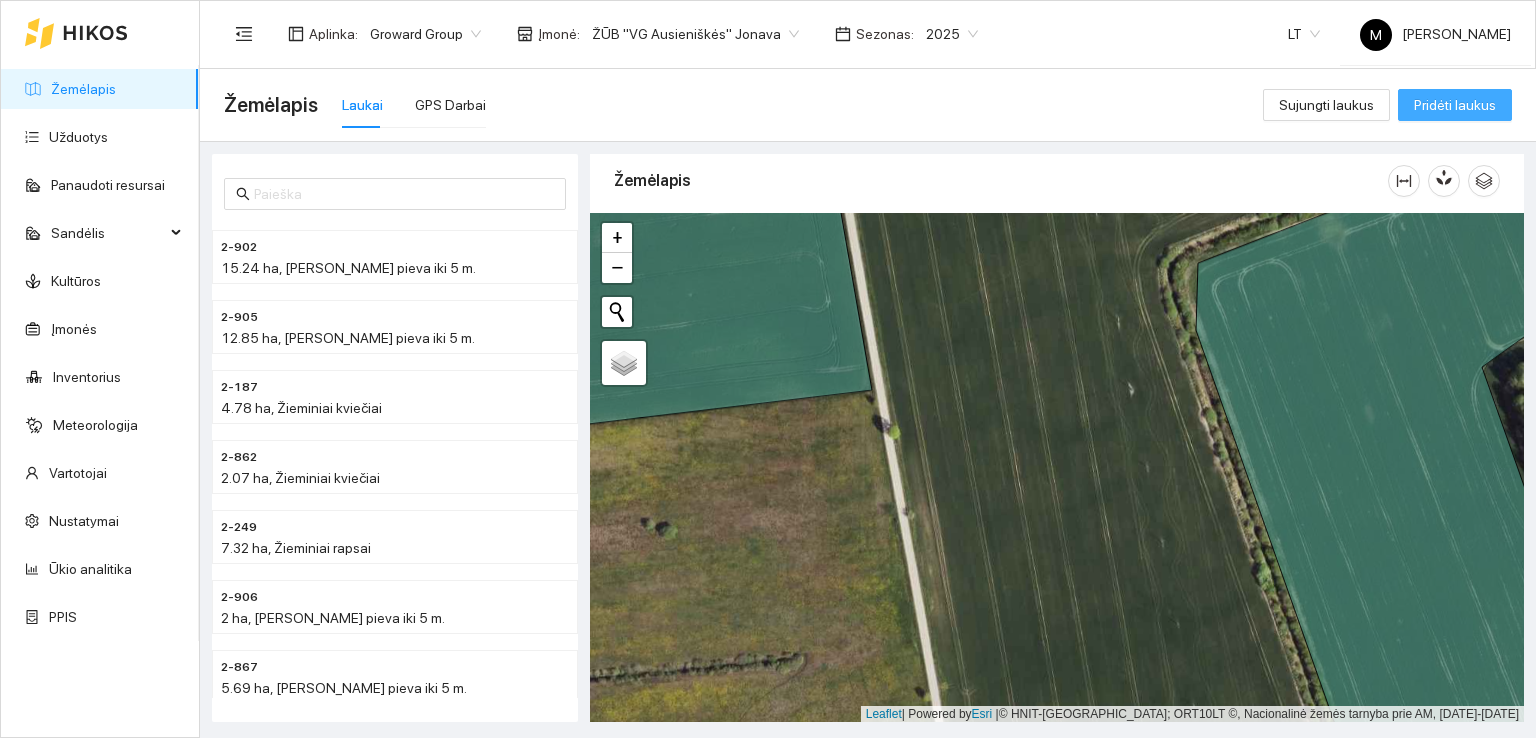 click on "Pridėti laukus" at bounding box center [1455, 105] 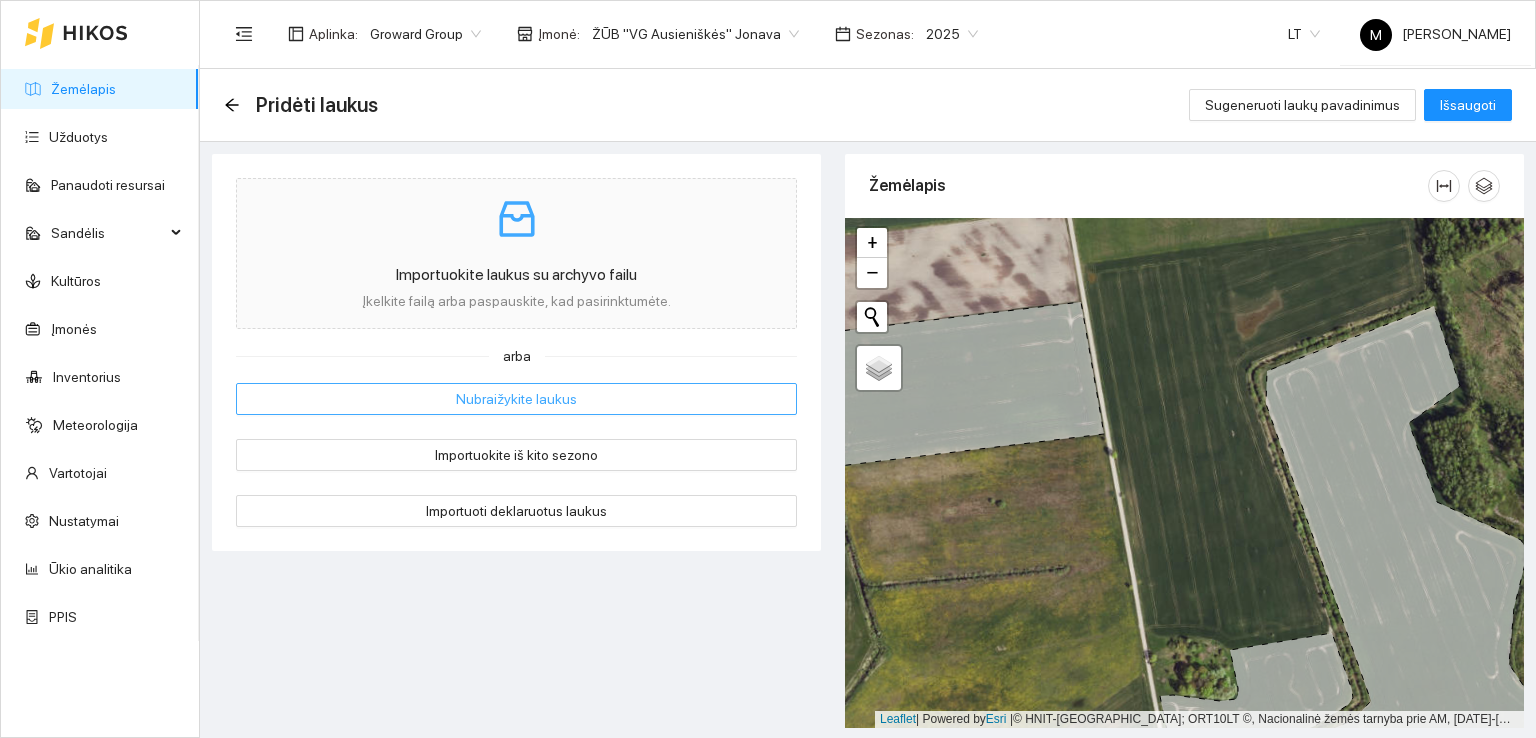 click on "Nubraižykite laukus" at bounding box center [516, 399] 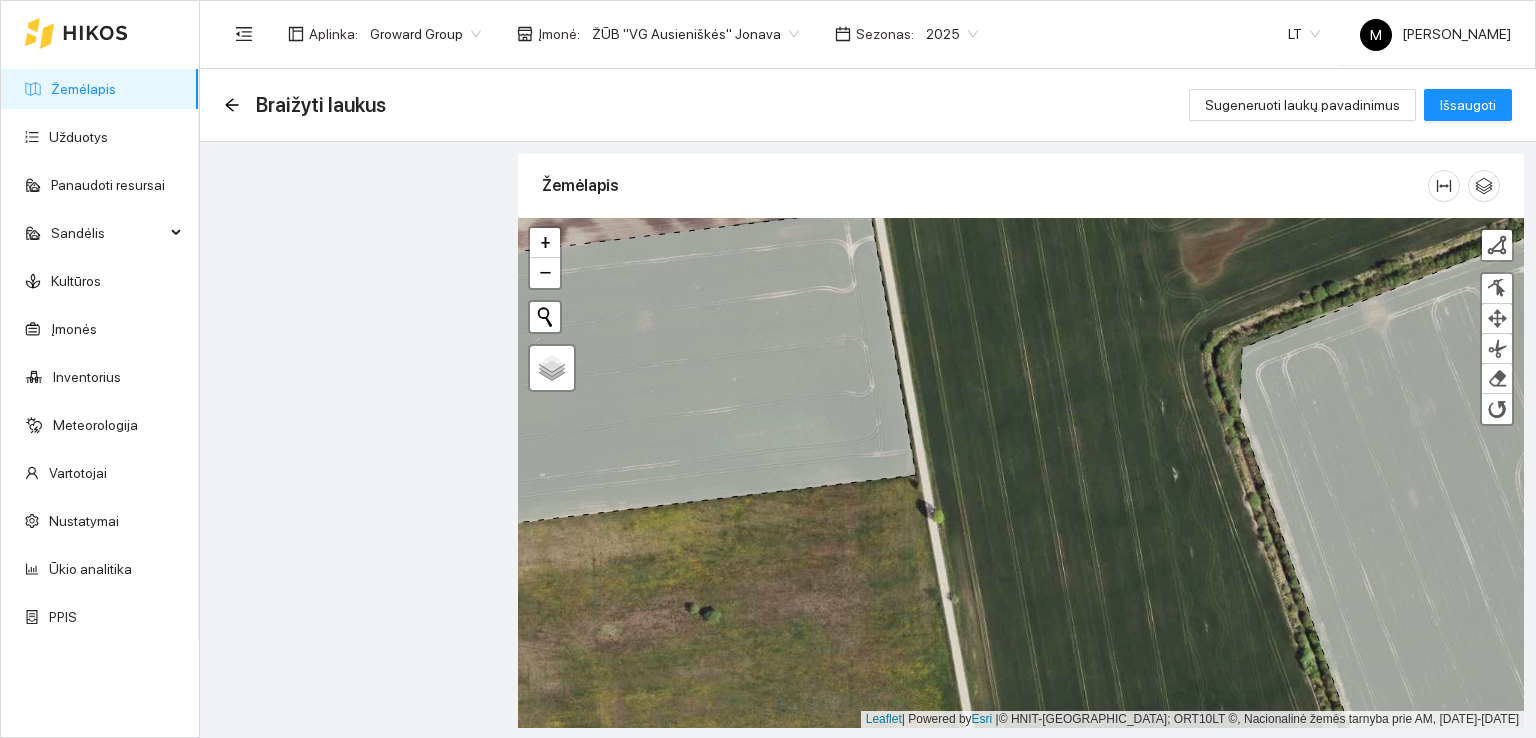 click at bounding box center [1021, 473] 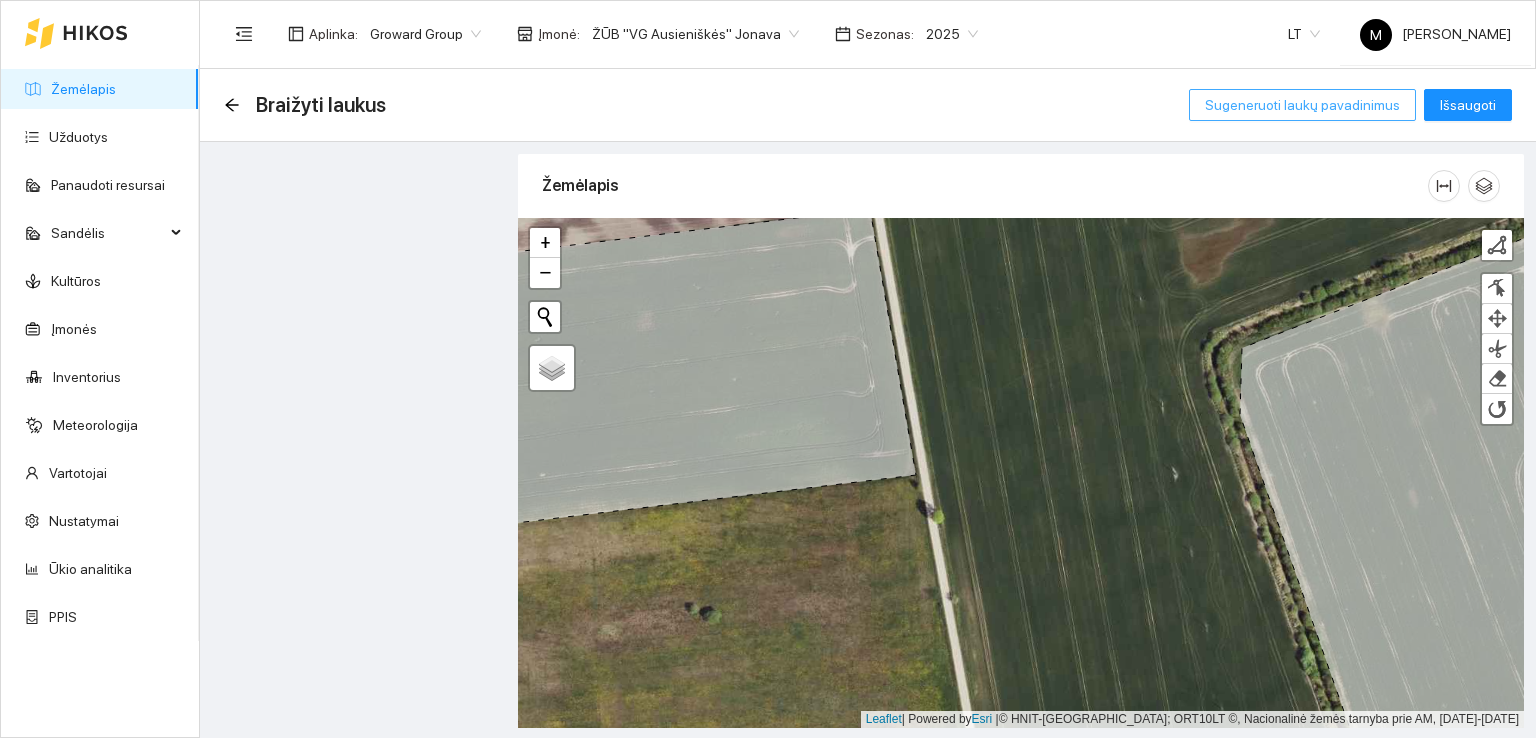 click on "Sugeneruoti laukų pavadinimus" at bounding box center [1302, 105] 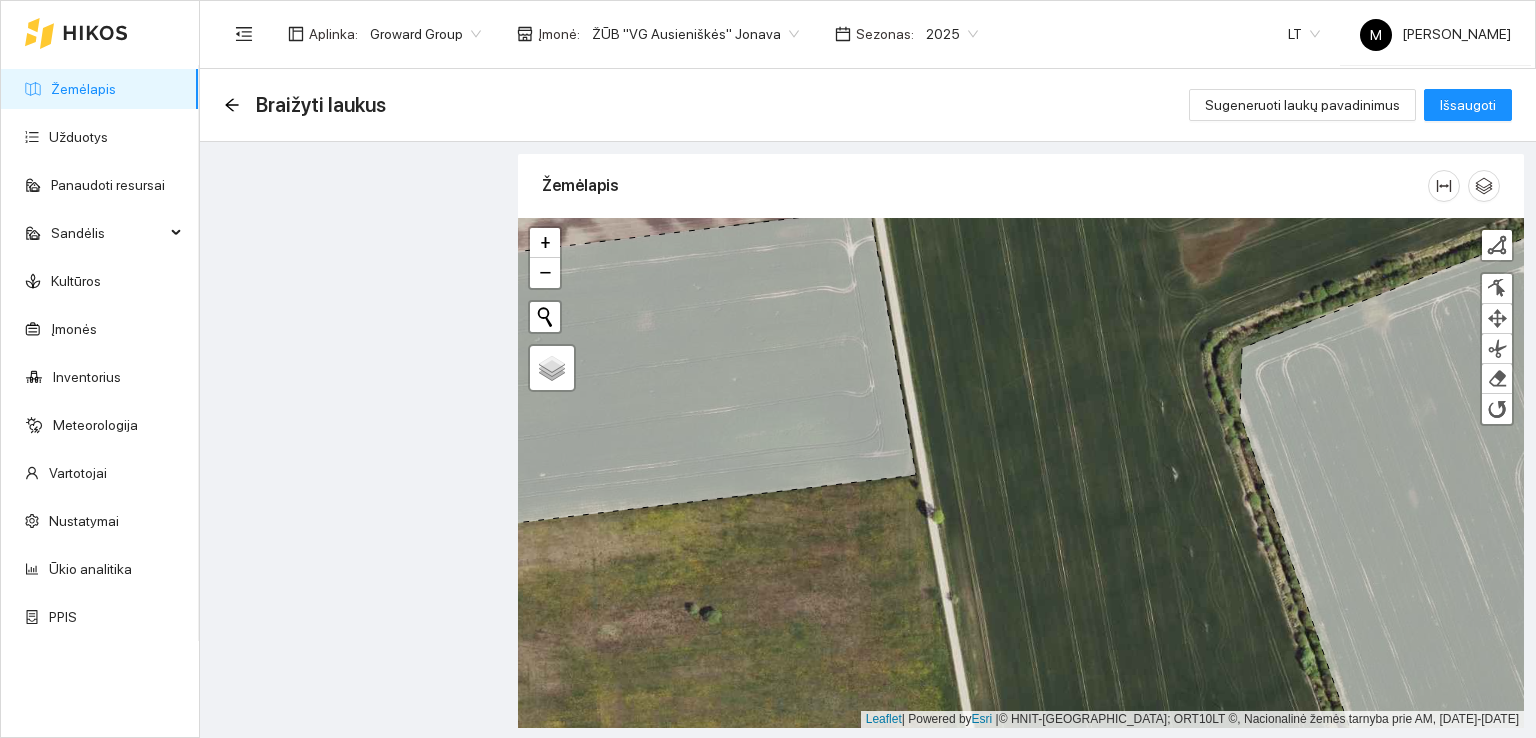 click on "Braižyti laukus" at bounding box center [321, 105] 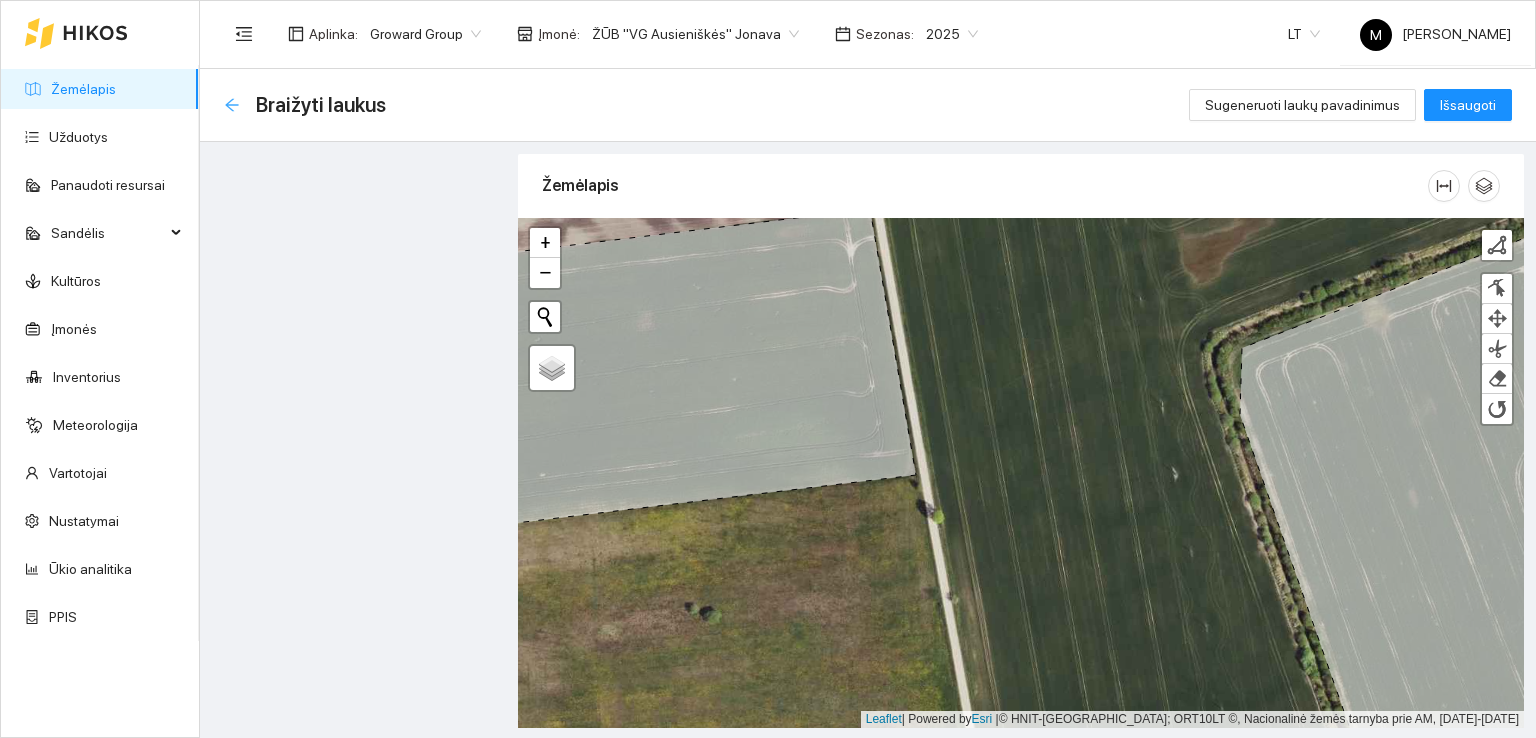click 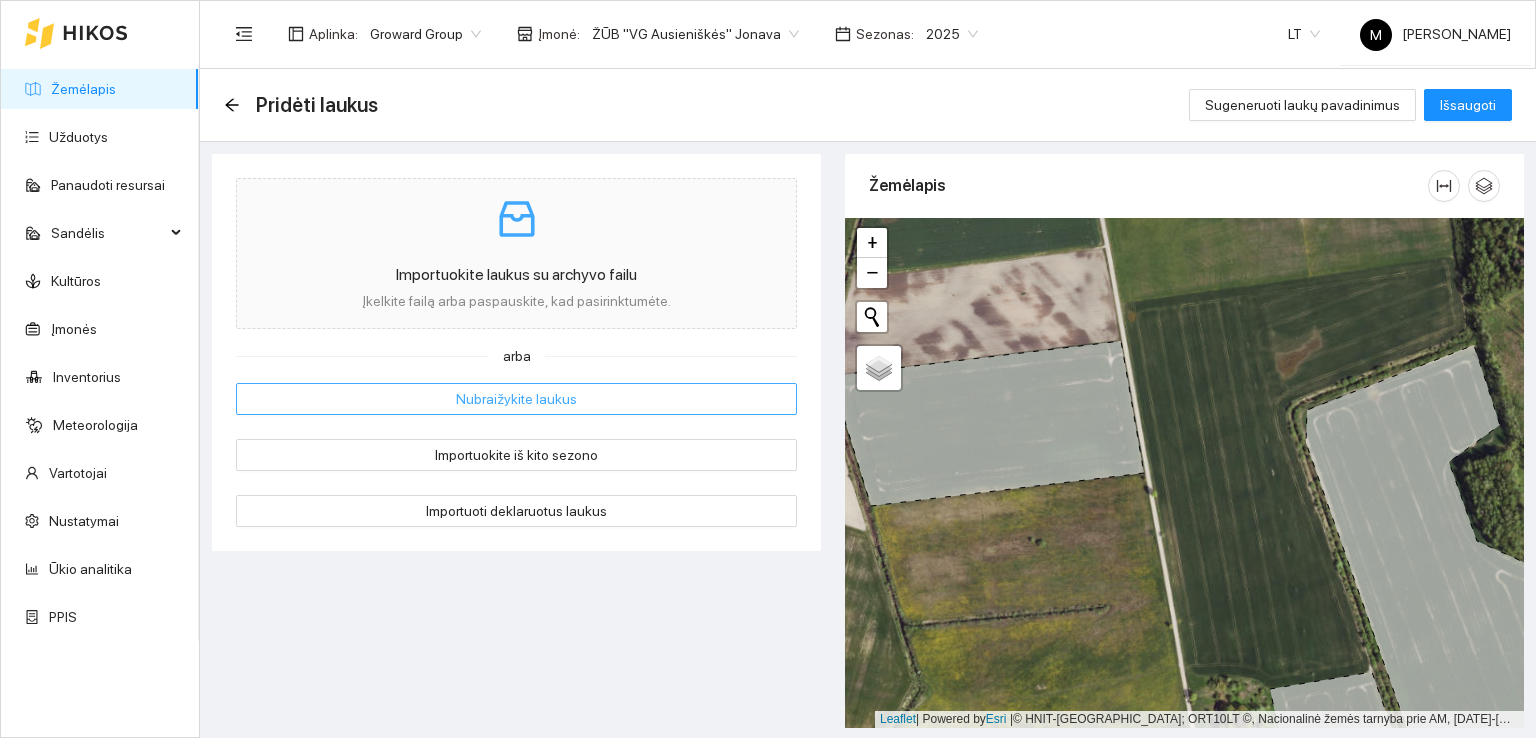 click on "Nubraižykite laukus" at bounding box center [516, 399] 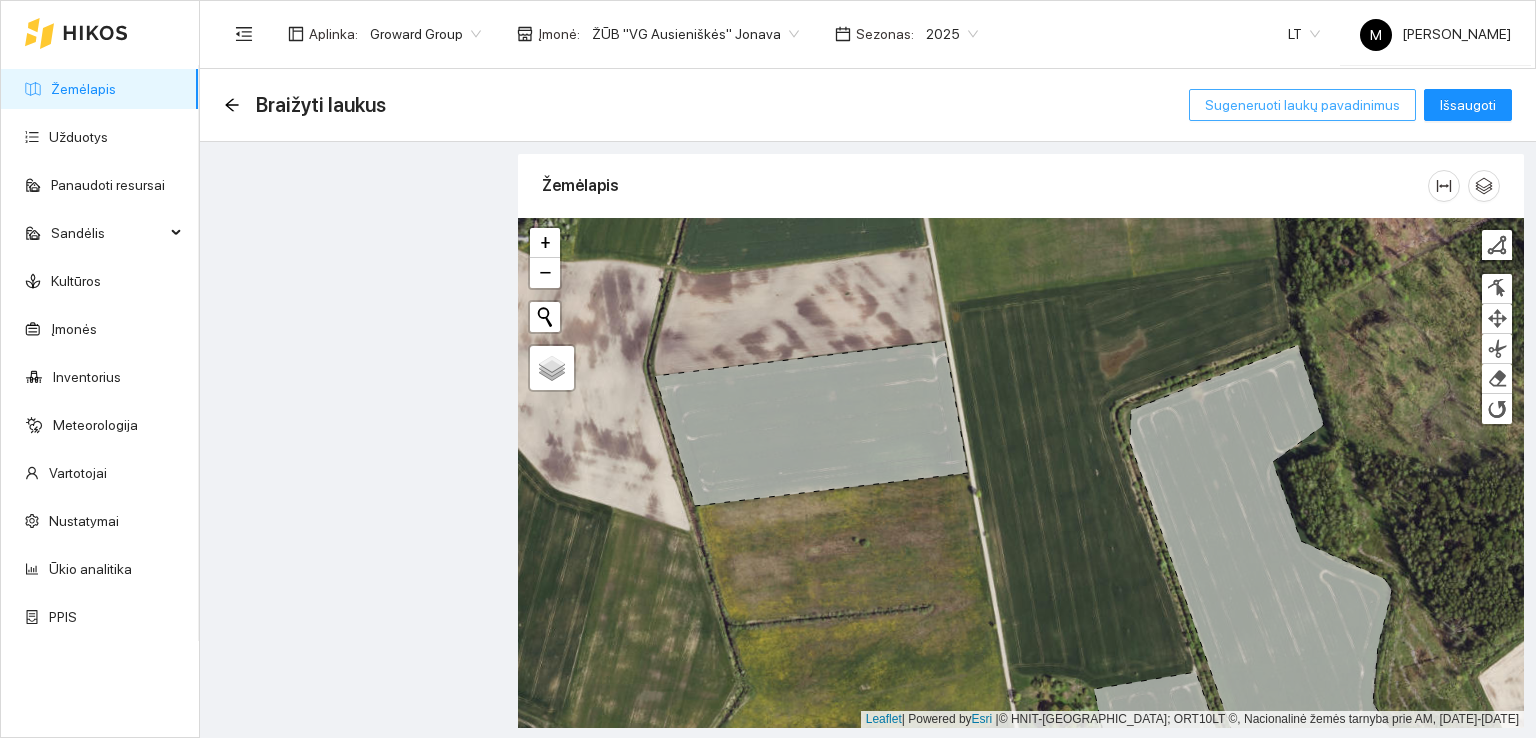 click on "Sugeneruoti laukų pavadinimus" at bounding box center [1302, 105] 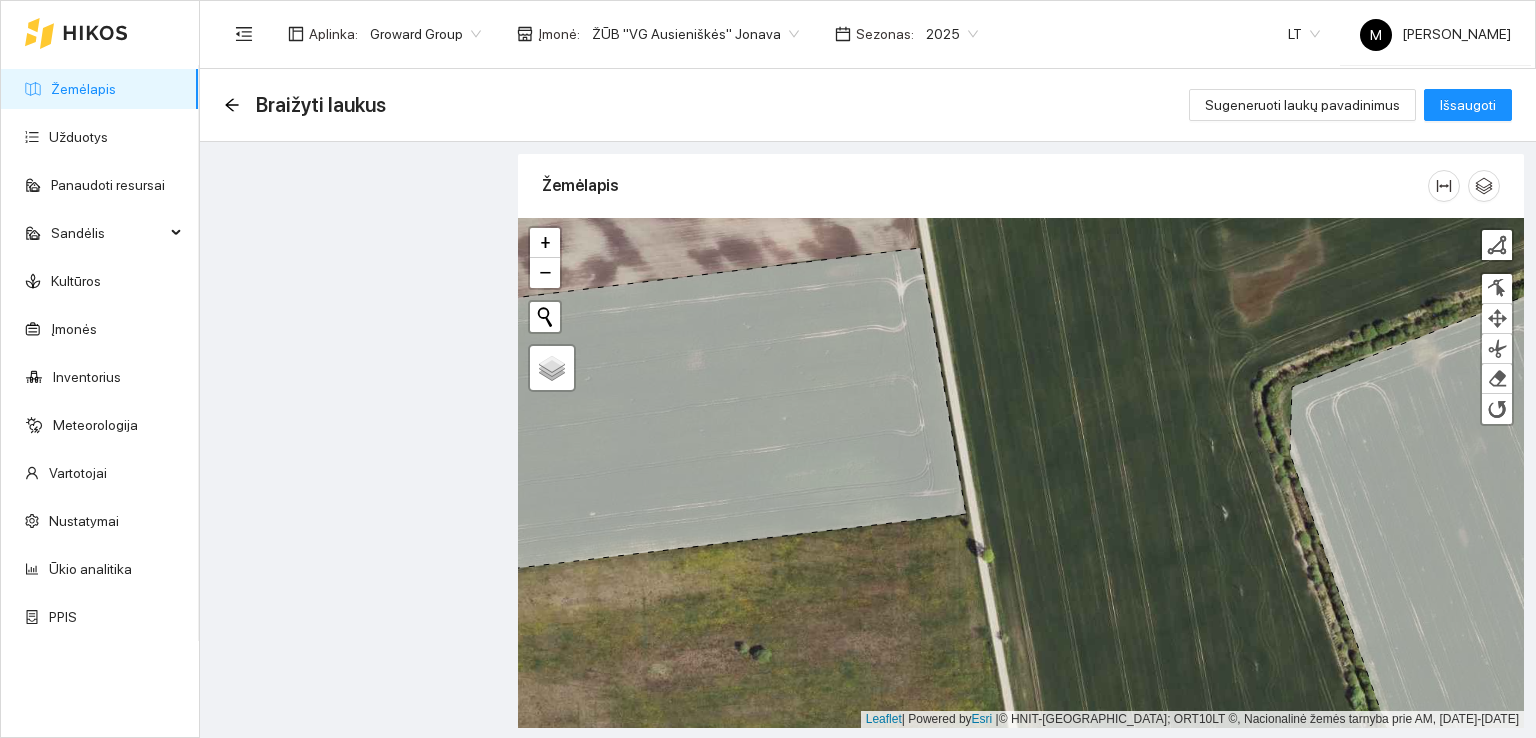 click at bounding box center [1021, 473] 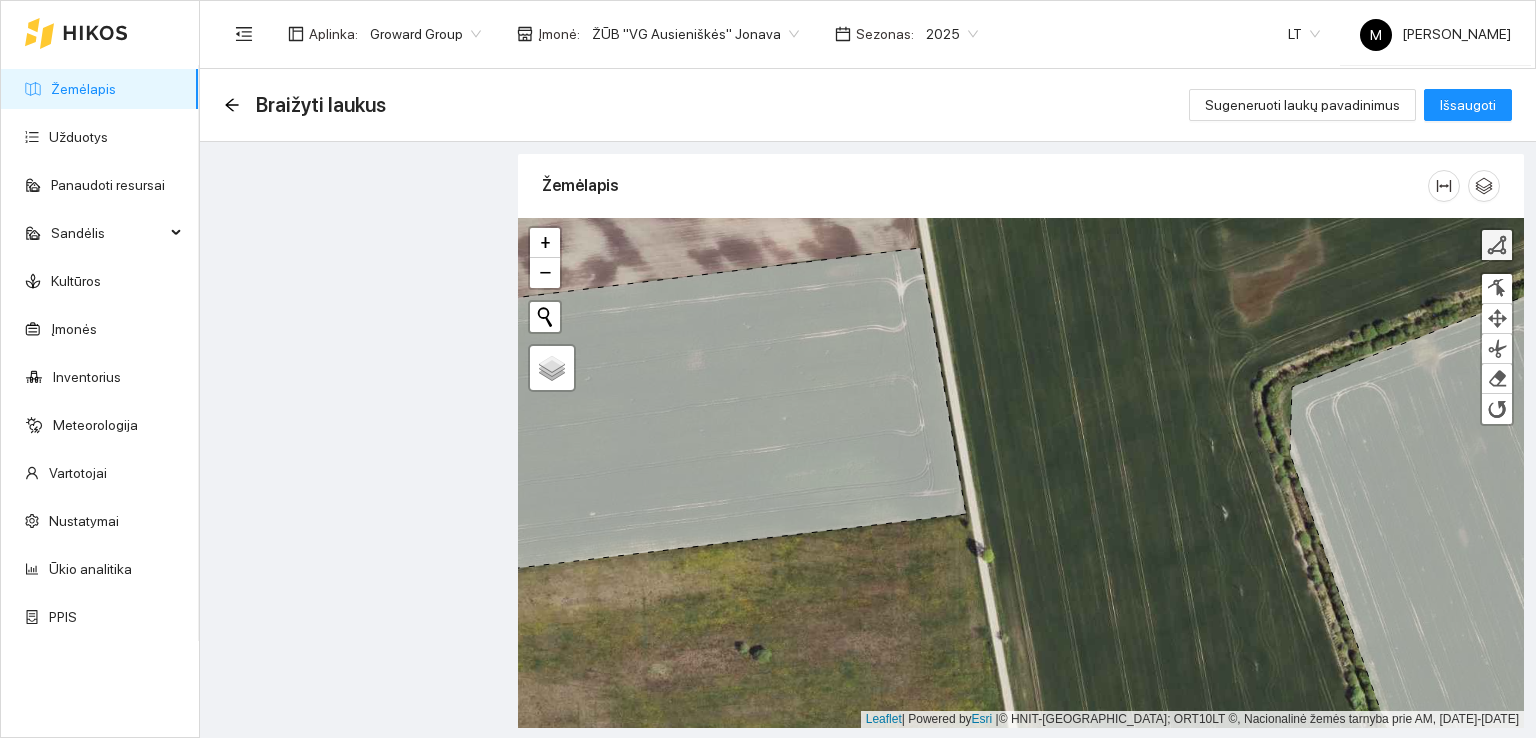 click at bounding box center [1497, 245] 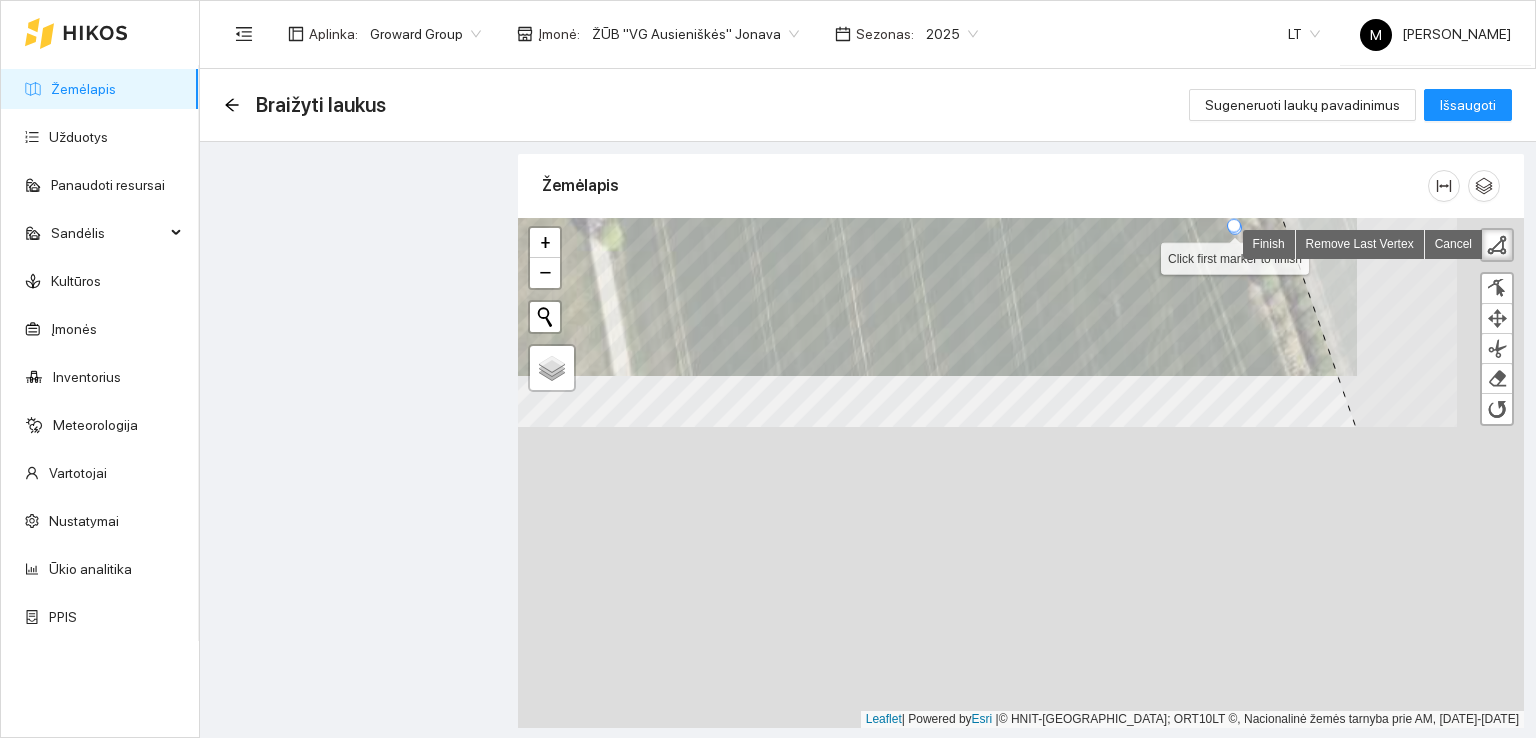 drag, startPoint x: 1316, startPoint y: 317, endPoint x: 1236, endPoint y: 226, distance: 121.16518 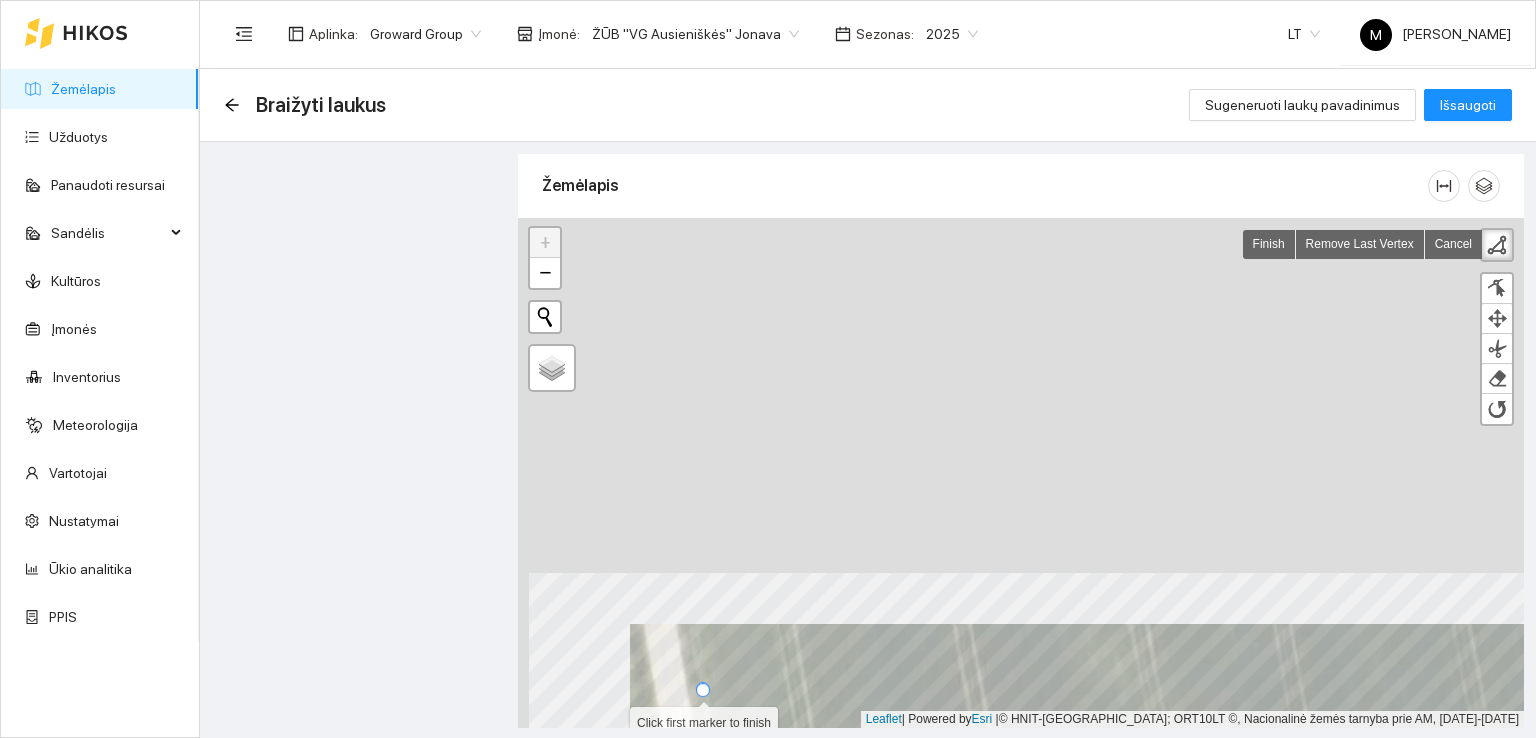 drag, startPoint x: 636, startPoint y: 575, endPoint x: 704, endPoint y: 689, distance: 132.74034 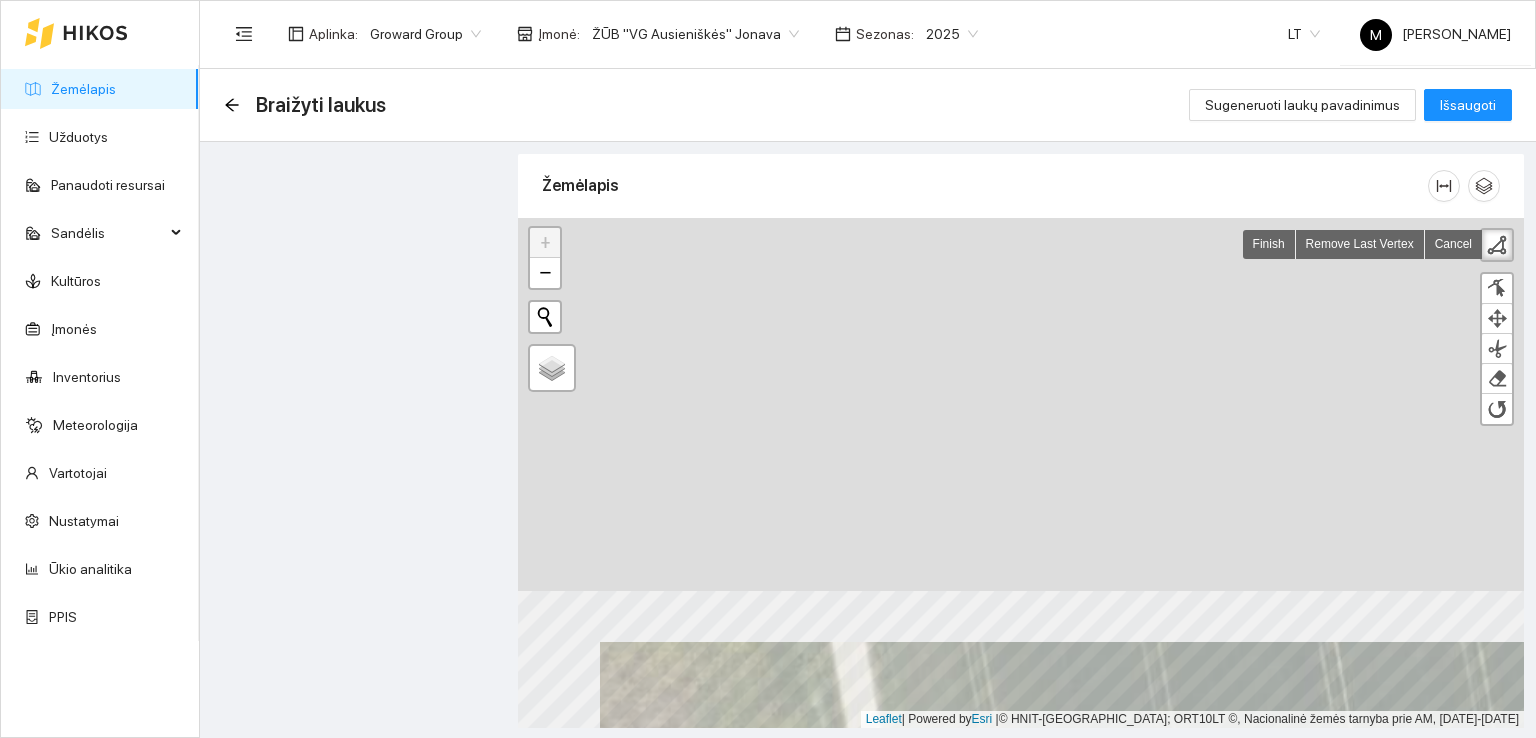 drag, startPoint x: 704, startPoint y: 689, endPoint x: 908, endPoint y: 767, distance: 218.40329 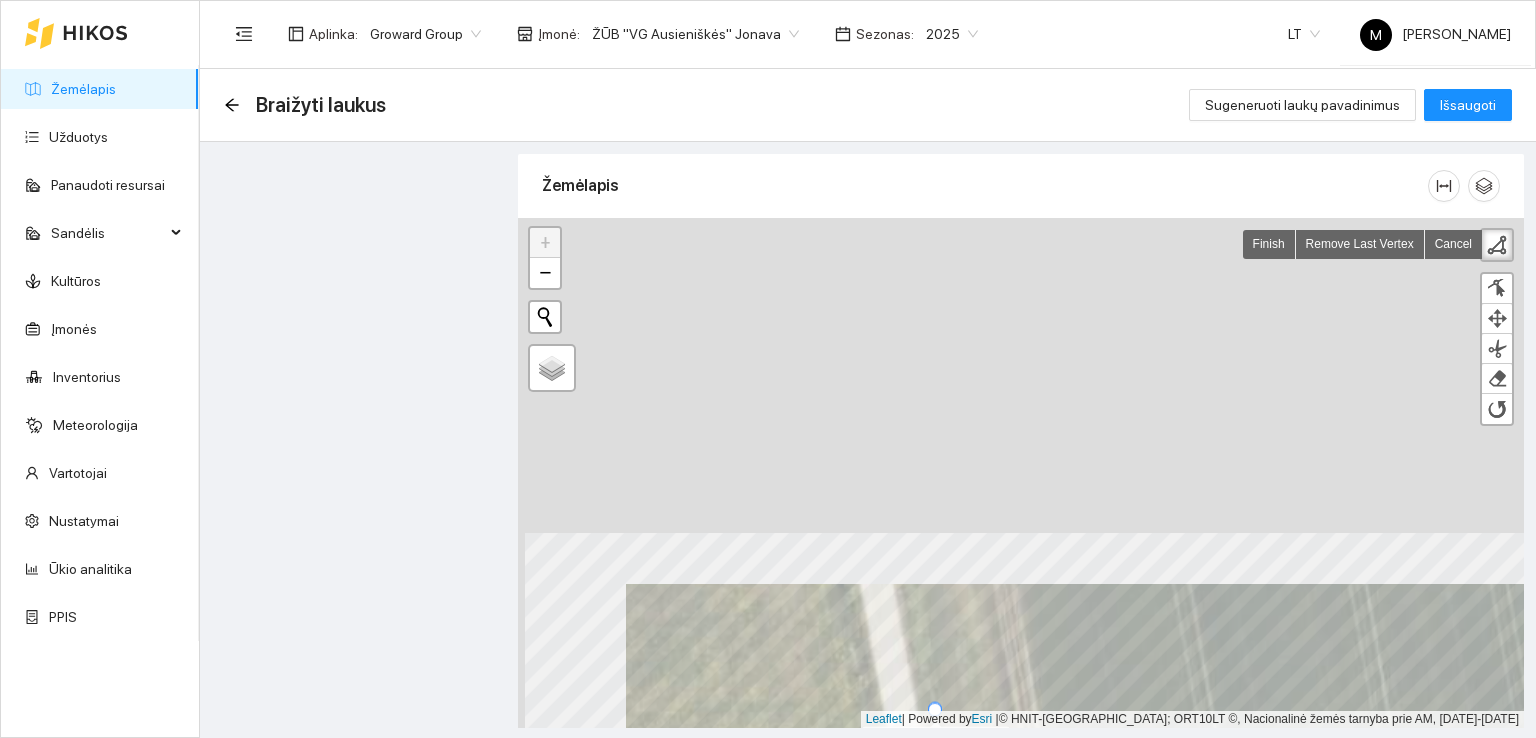 drag, startPoint x: 897, startPoint y: 728, endPoint x: 936, endPoint y: 709, distance: 43.382023 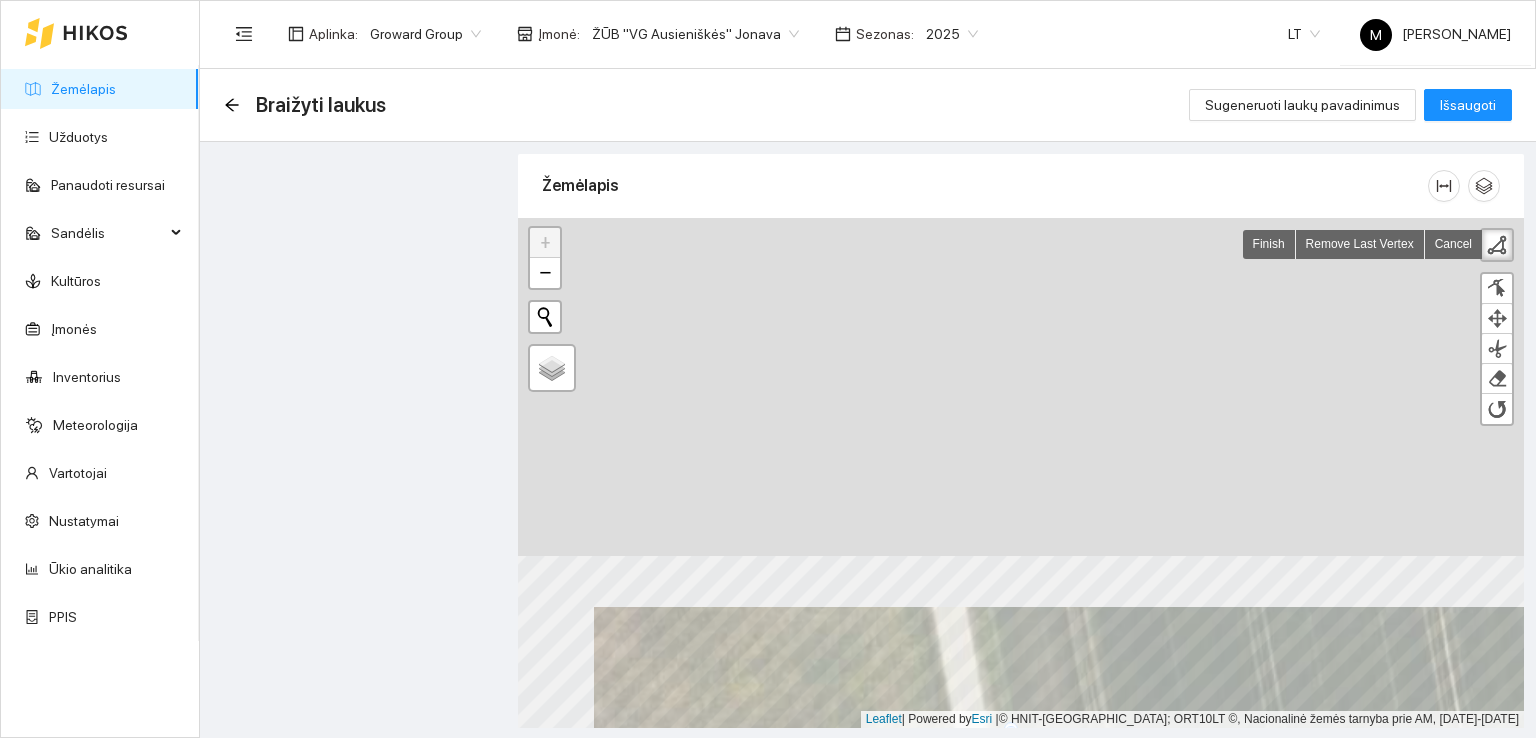 click on "Braižyti laukus Sugeneruoti laukų pavadinimus Išsaugoti Žemėlapis" at bounding box center (868, 403) 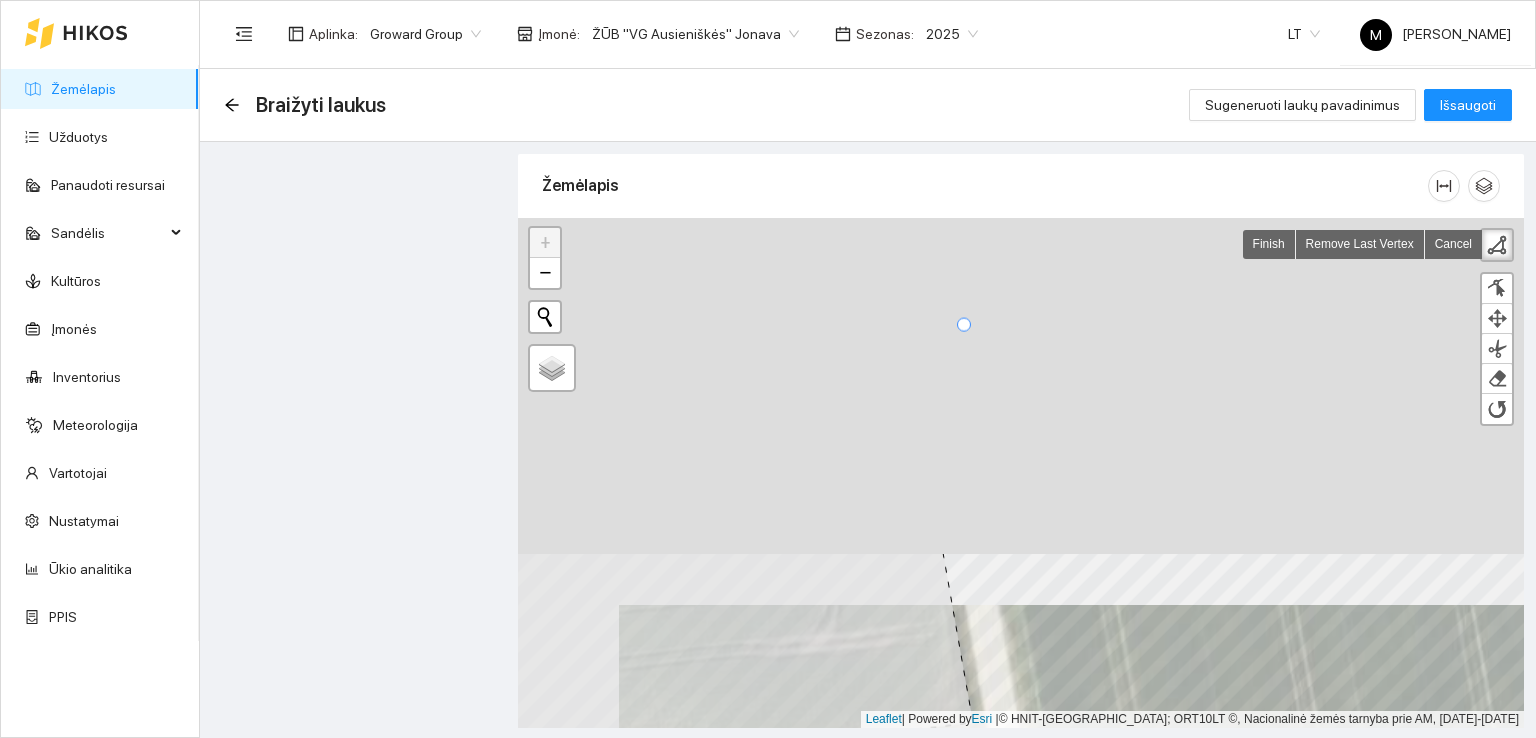 click on "Žemėlapis Užduotys Panaudoti resursai Sandėlis Kultūros Įmonės Inventorius Meteorologija Vartotojai Nustatymai Ūkio analitika PPIS Aplinka : Groward Group Įmonė : ŽŪB "VG Ausieniškės" Jonava Sezonas : 2025 LT M [PERSON_NAME]   Braižyti laukus Sugeneruoti laukų pavadinimus Išsaugoti Žemėlapis" at bounding box center [768, 369] 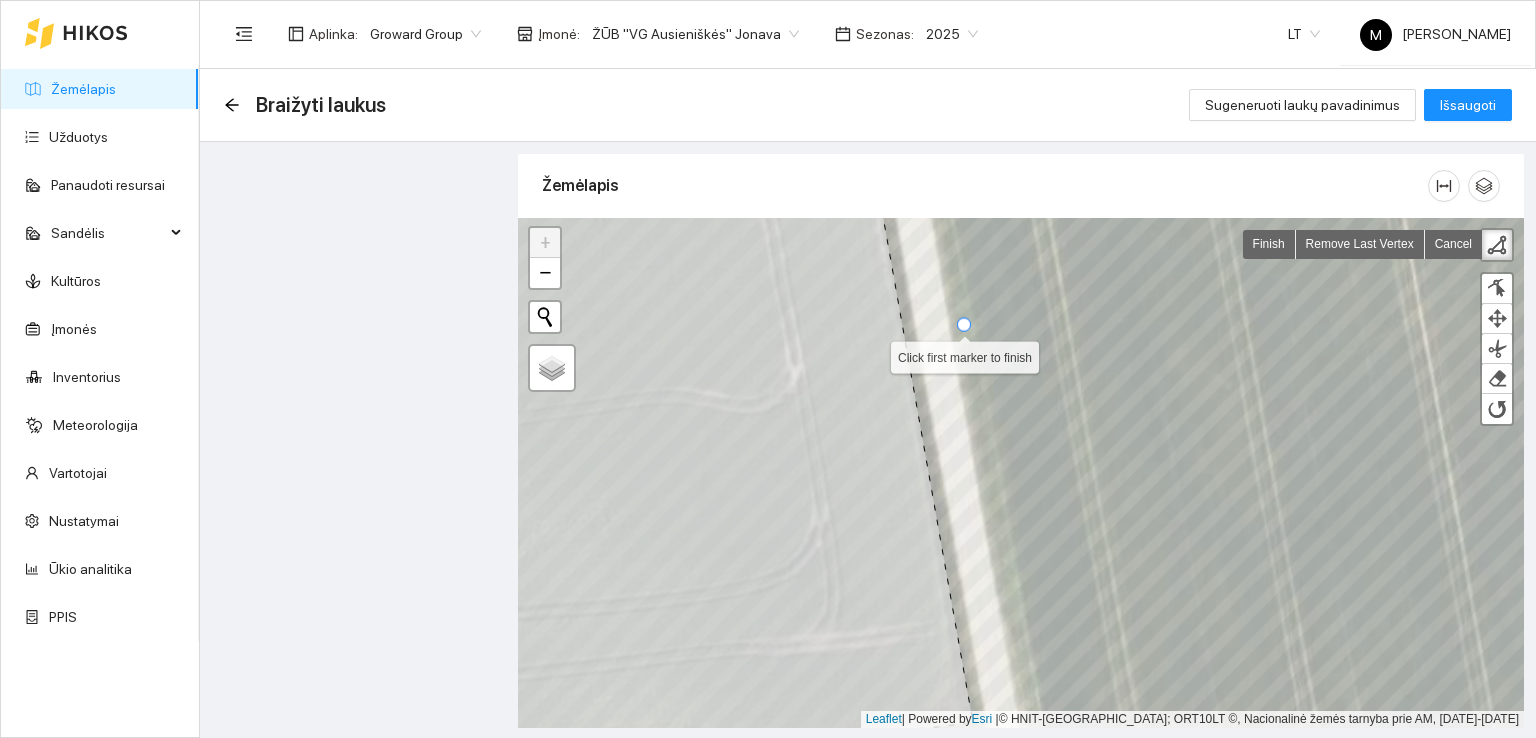 click at bounding box center [964, 325] 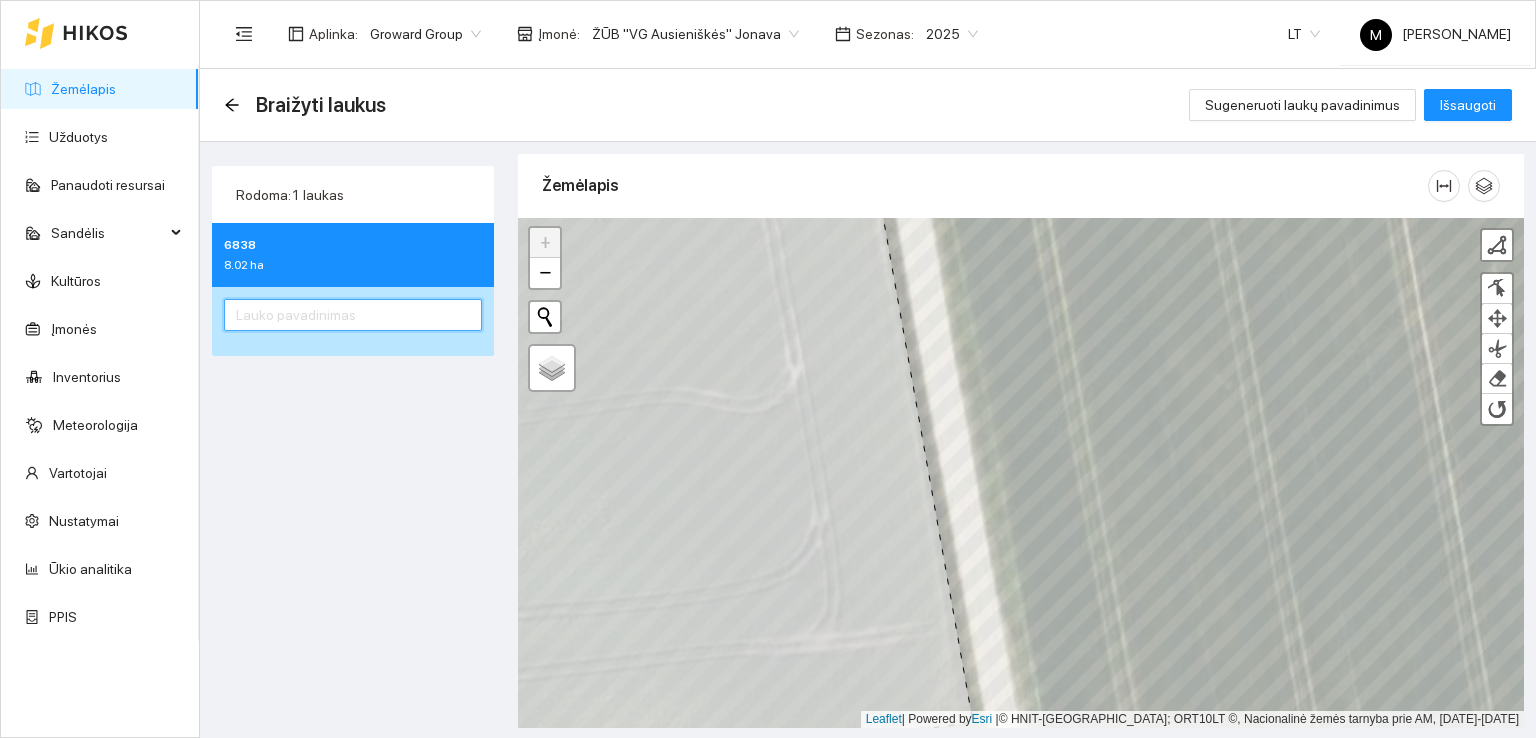 click at bounding box center (353, 315) 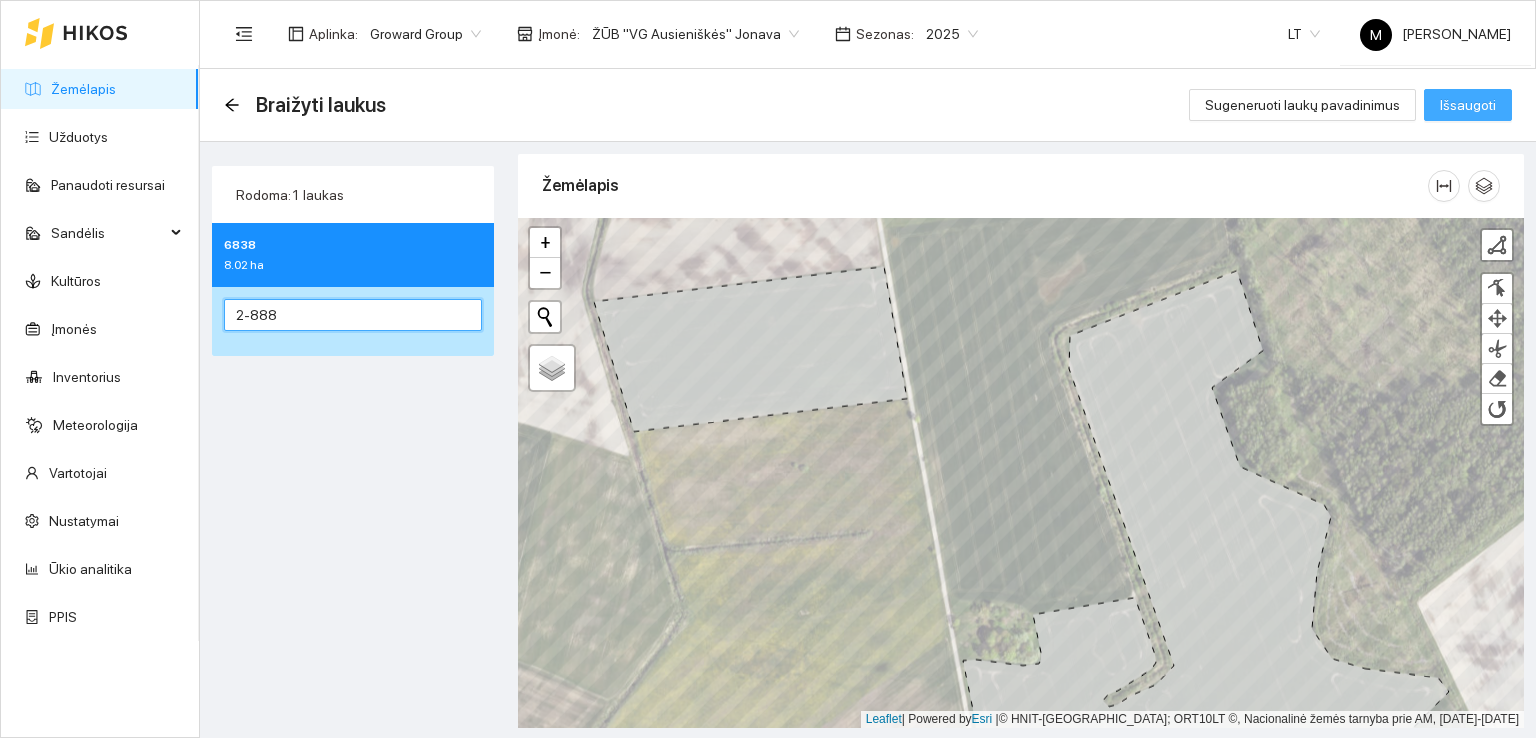 type on "2-888" 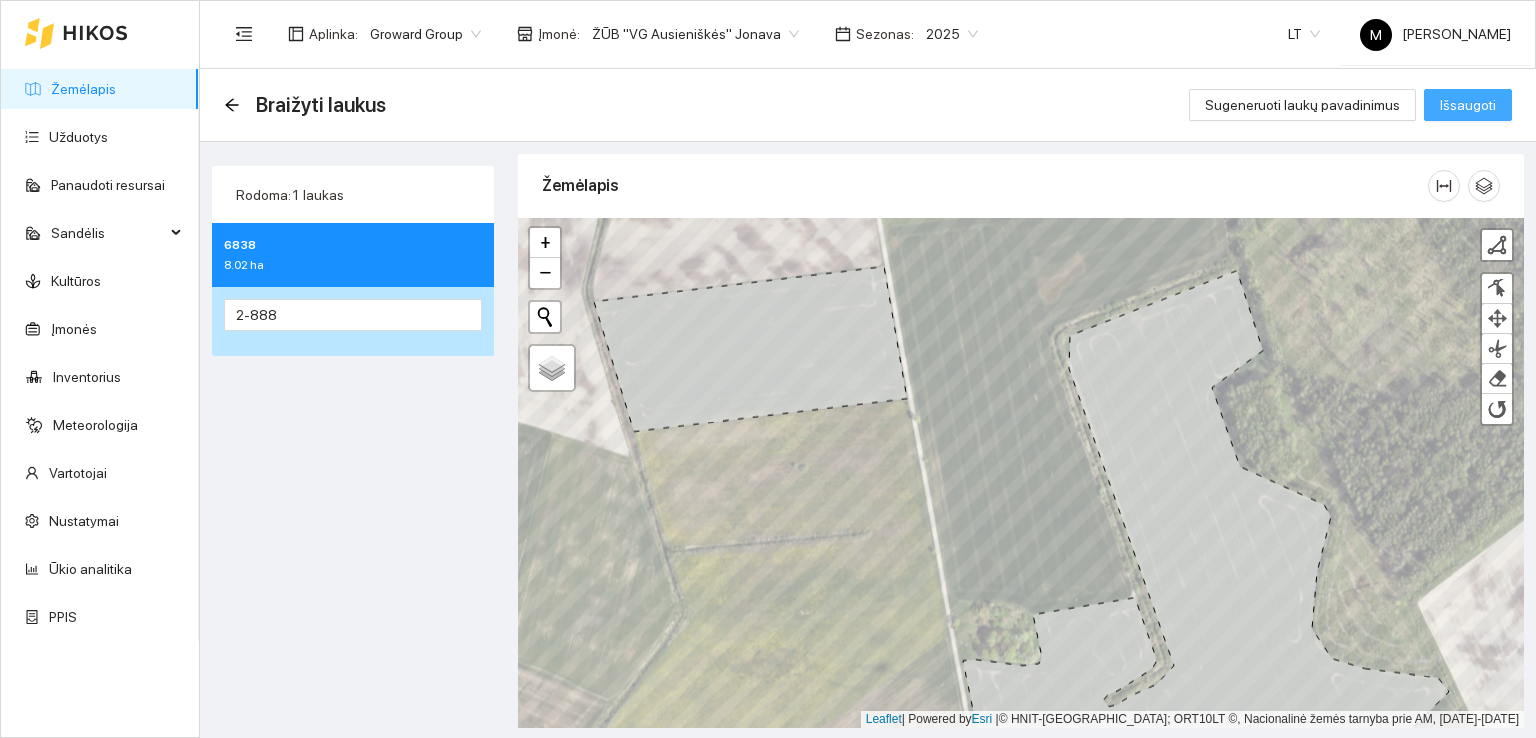 click on "Išsaugoti" at bounding box center (1468, 105) 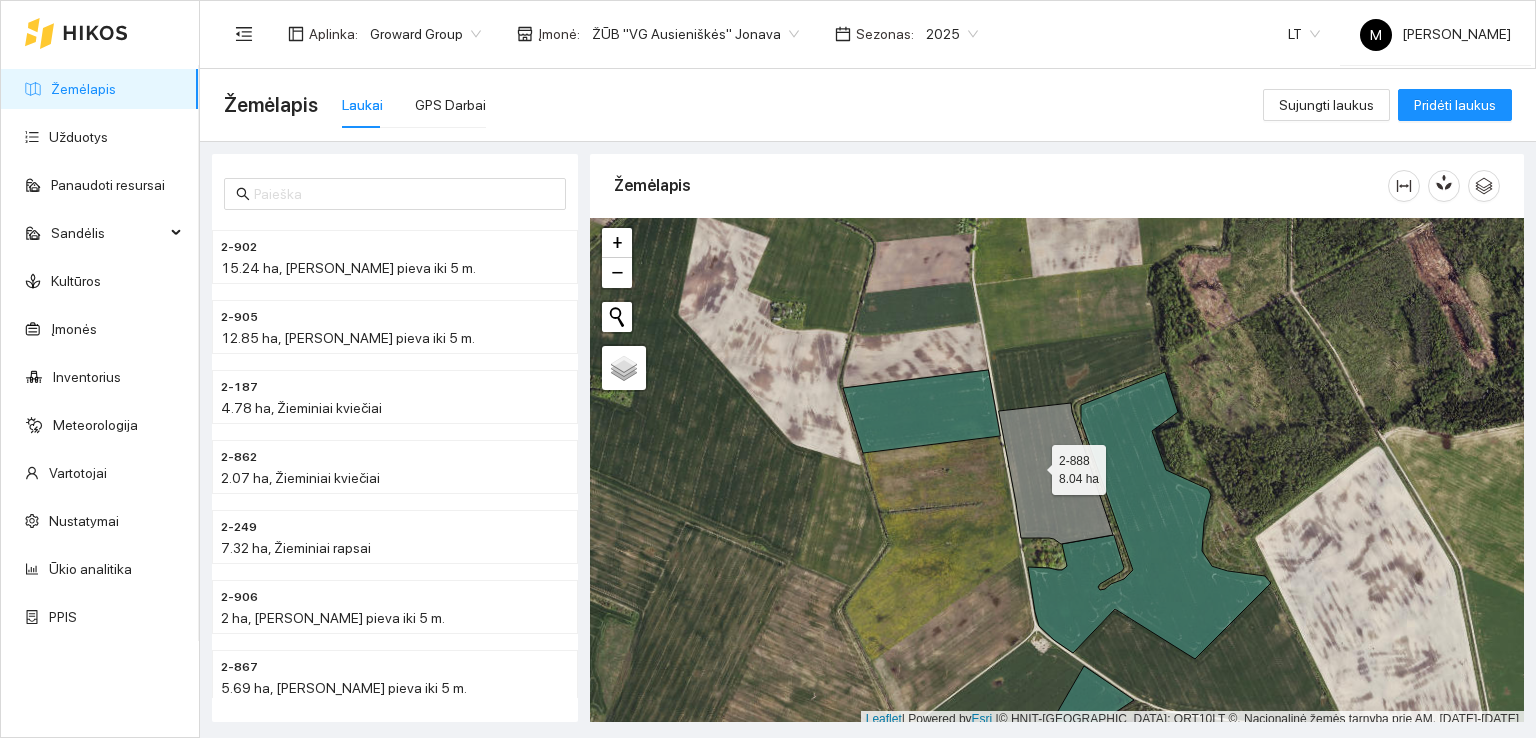 click 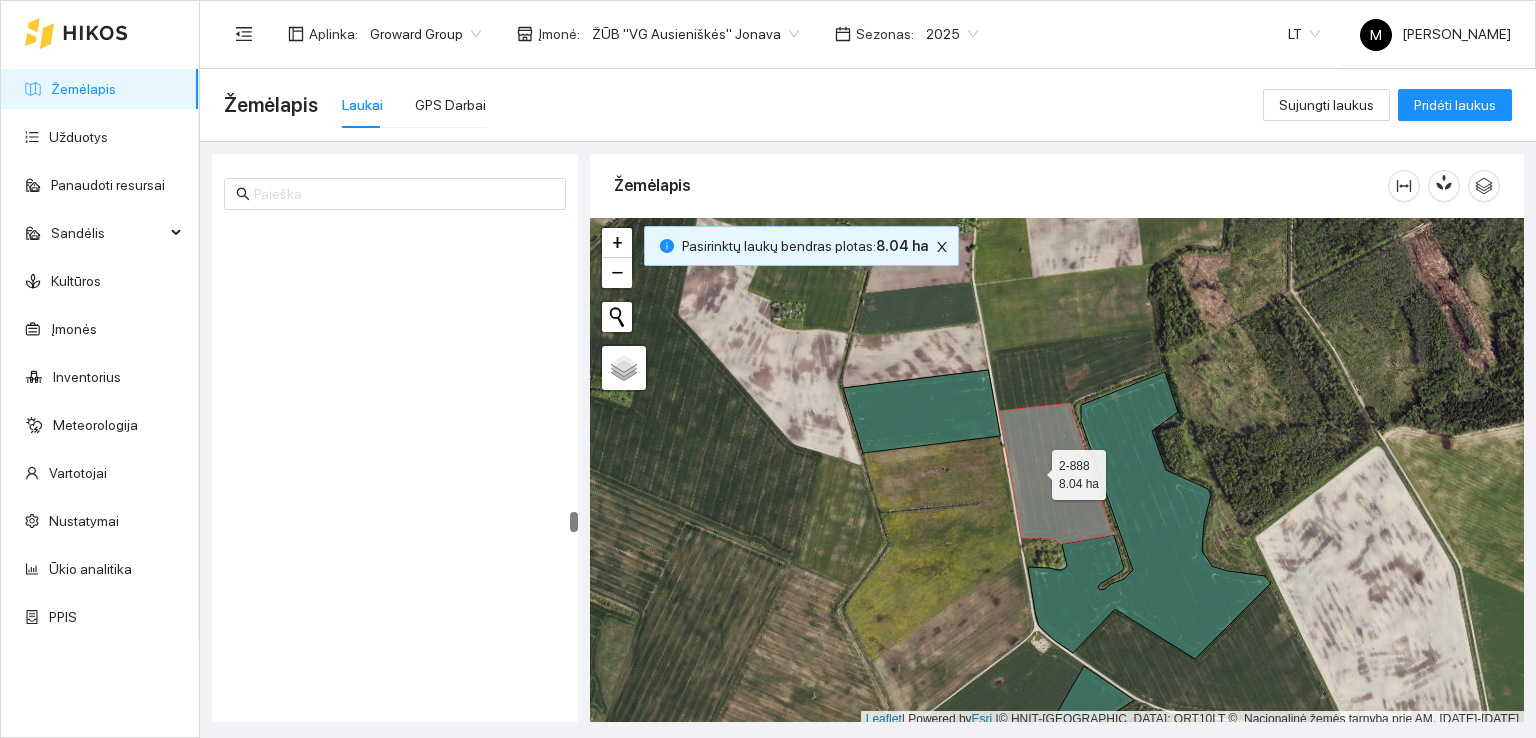 scroll, scrollTop: 5, scrollLeft: 0, axis: vertical 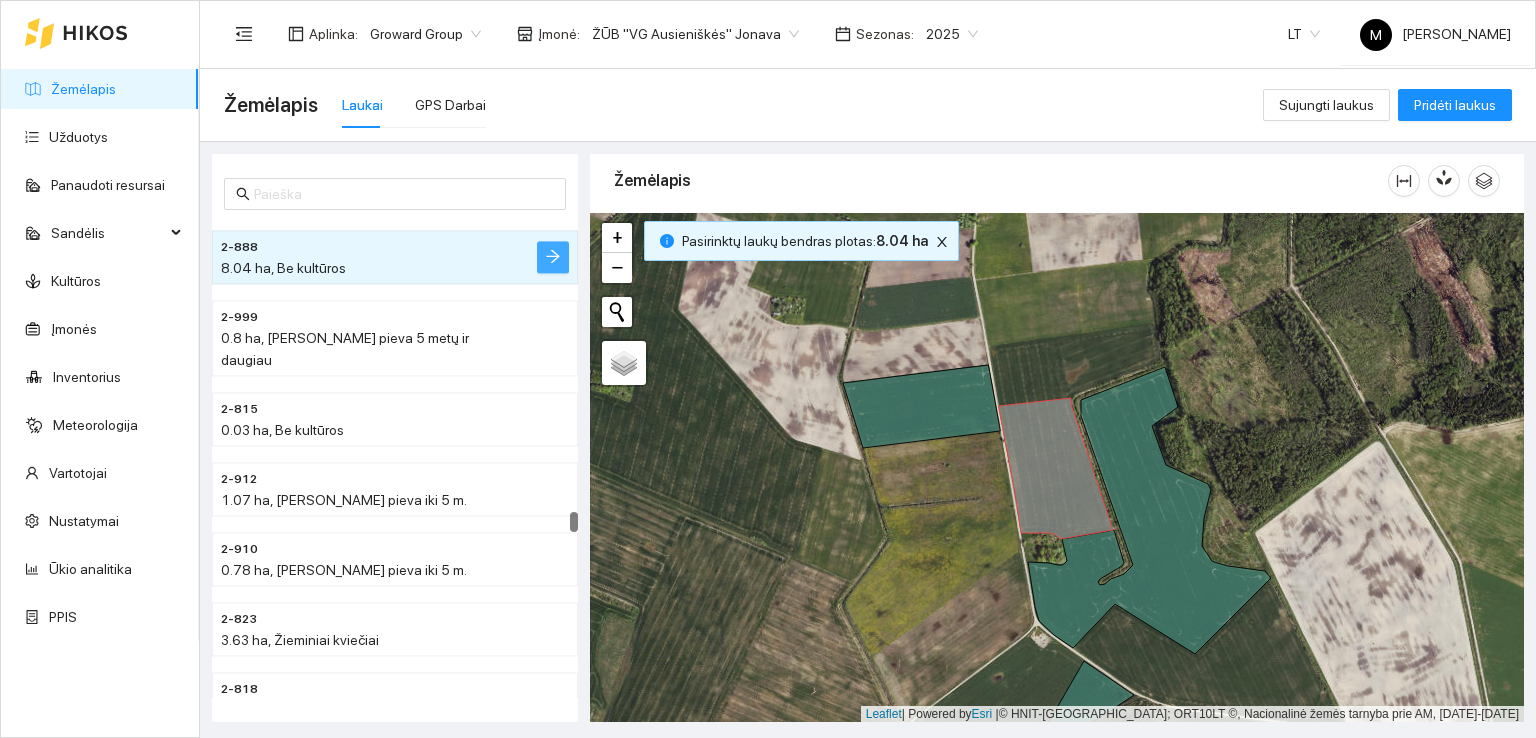 click 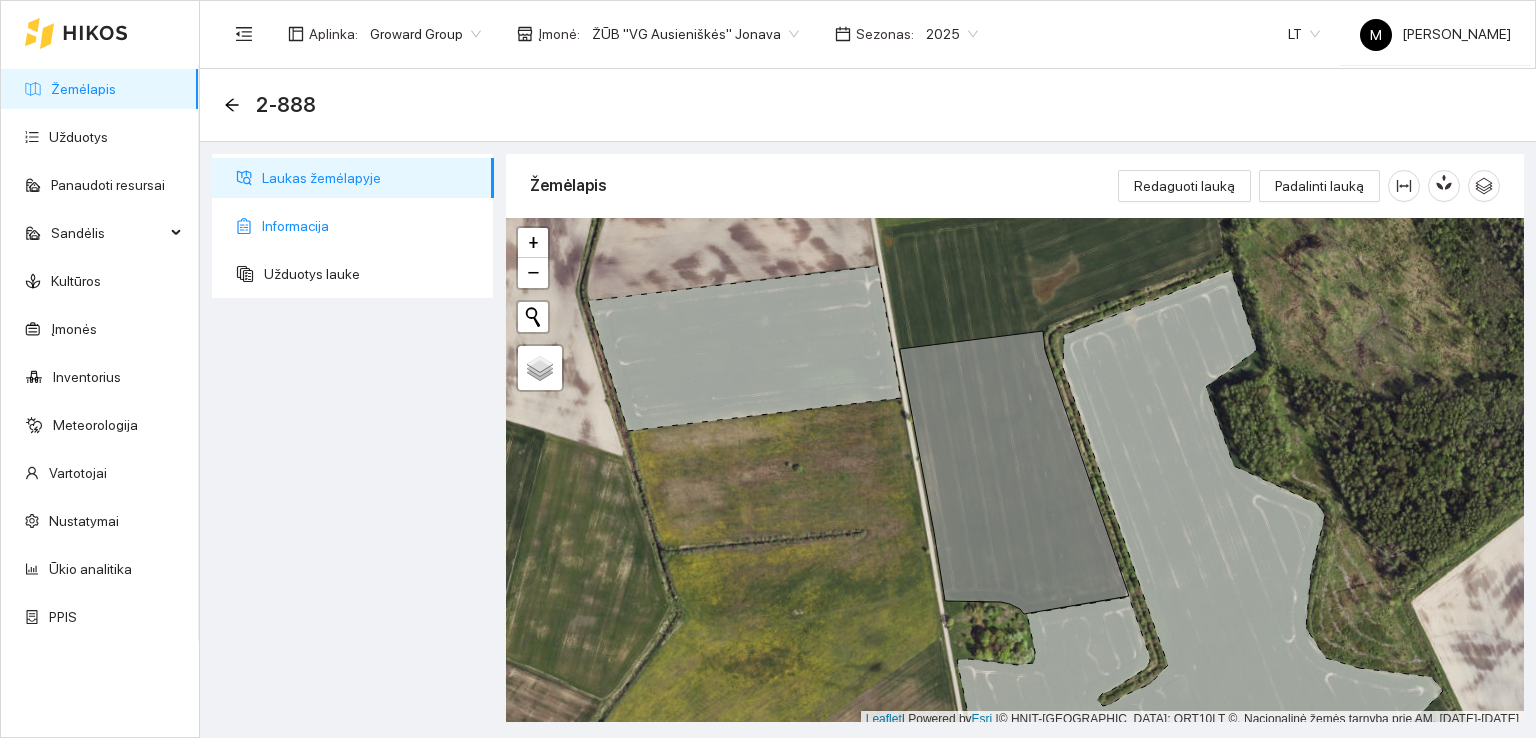 click on "Informacija" at bounding box center (370, 226) 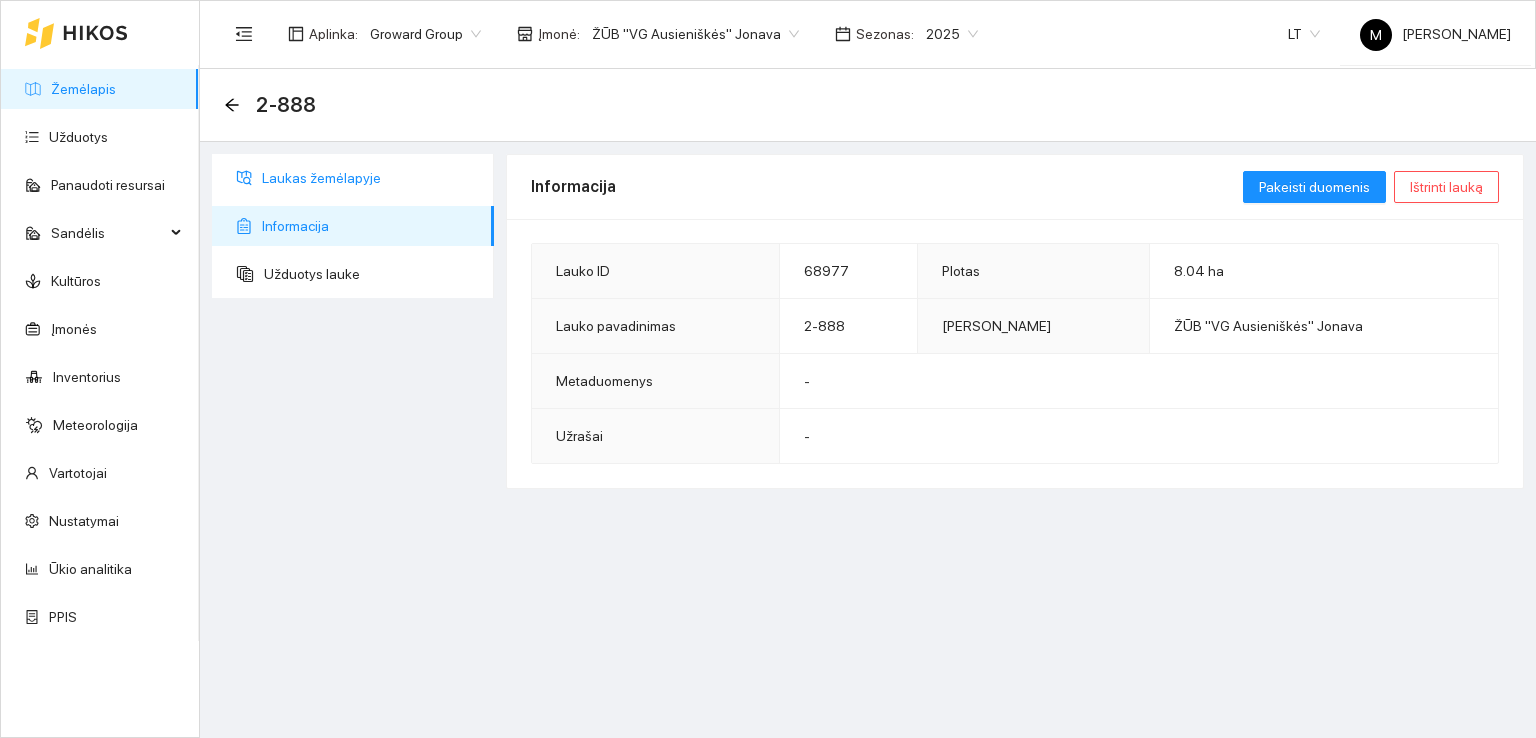 click on "Laukas žemėlapyje" at bounding box center (370, 178) 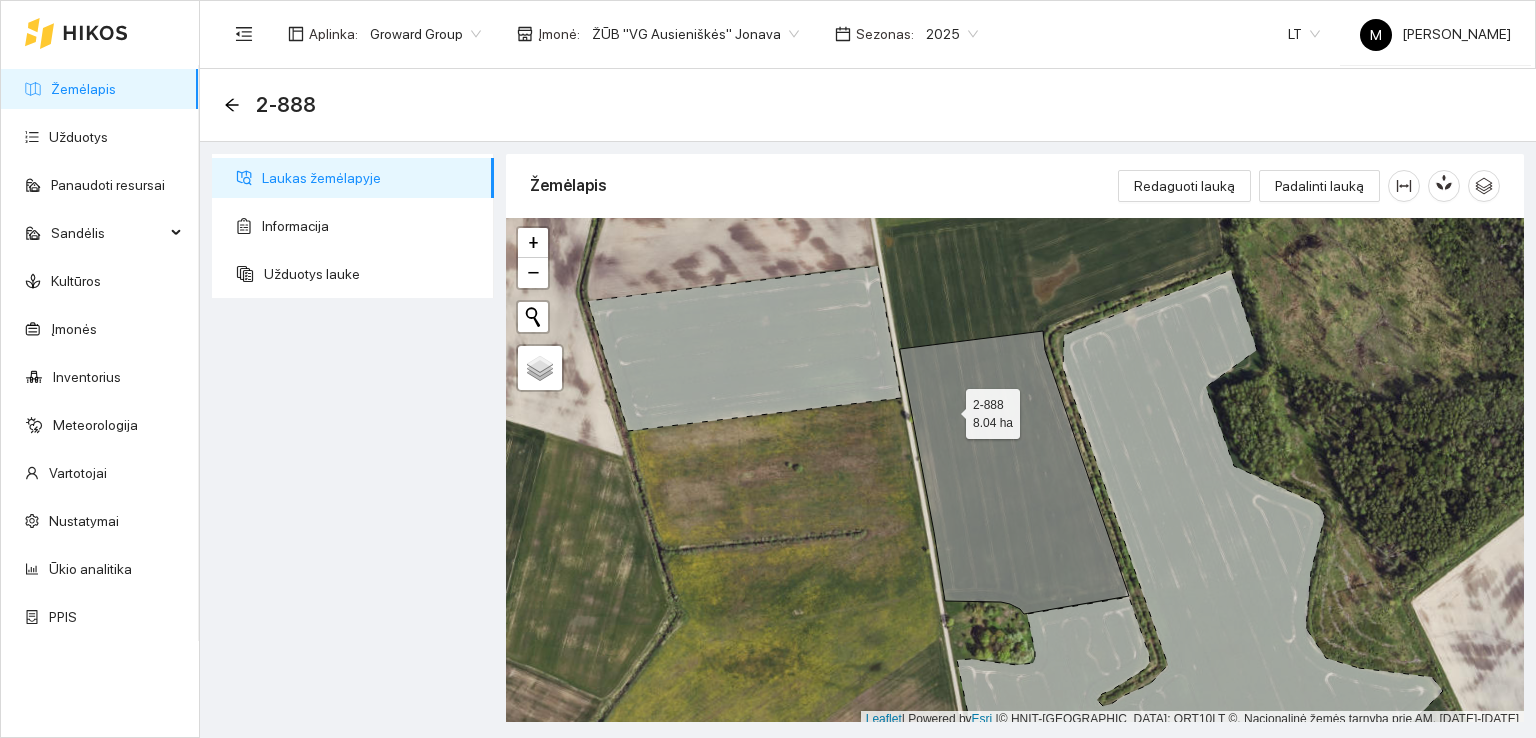 click 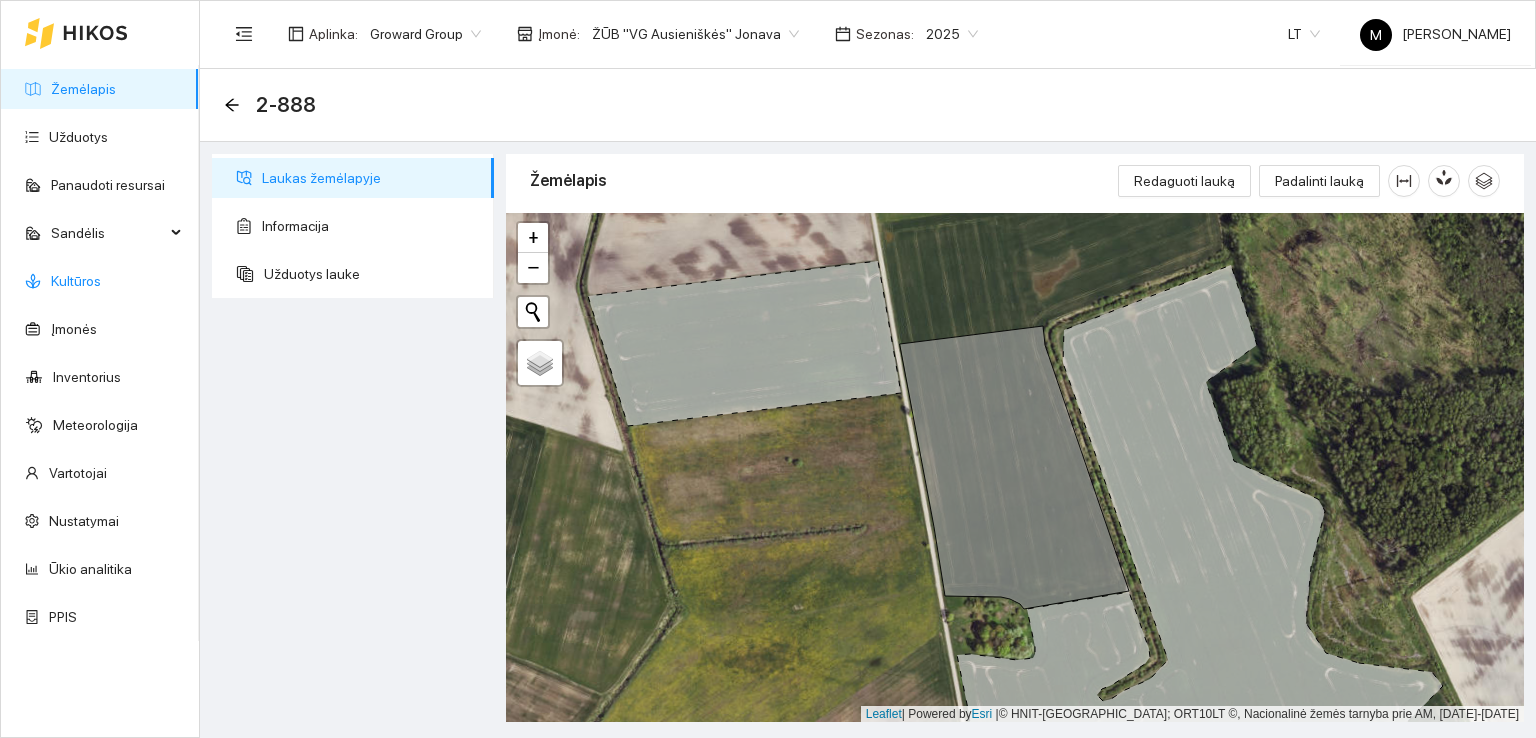click on "Kultūros" at bounding box center [76, 281] 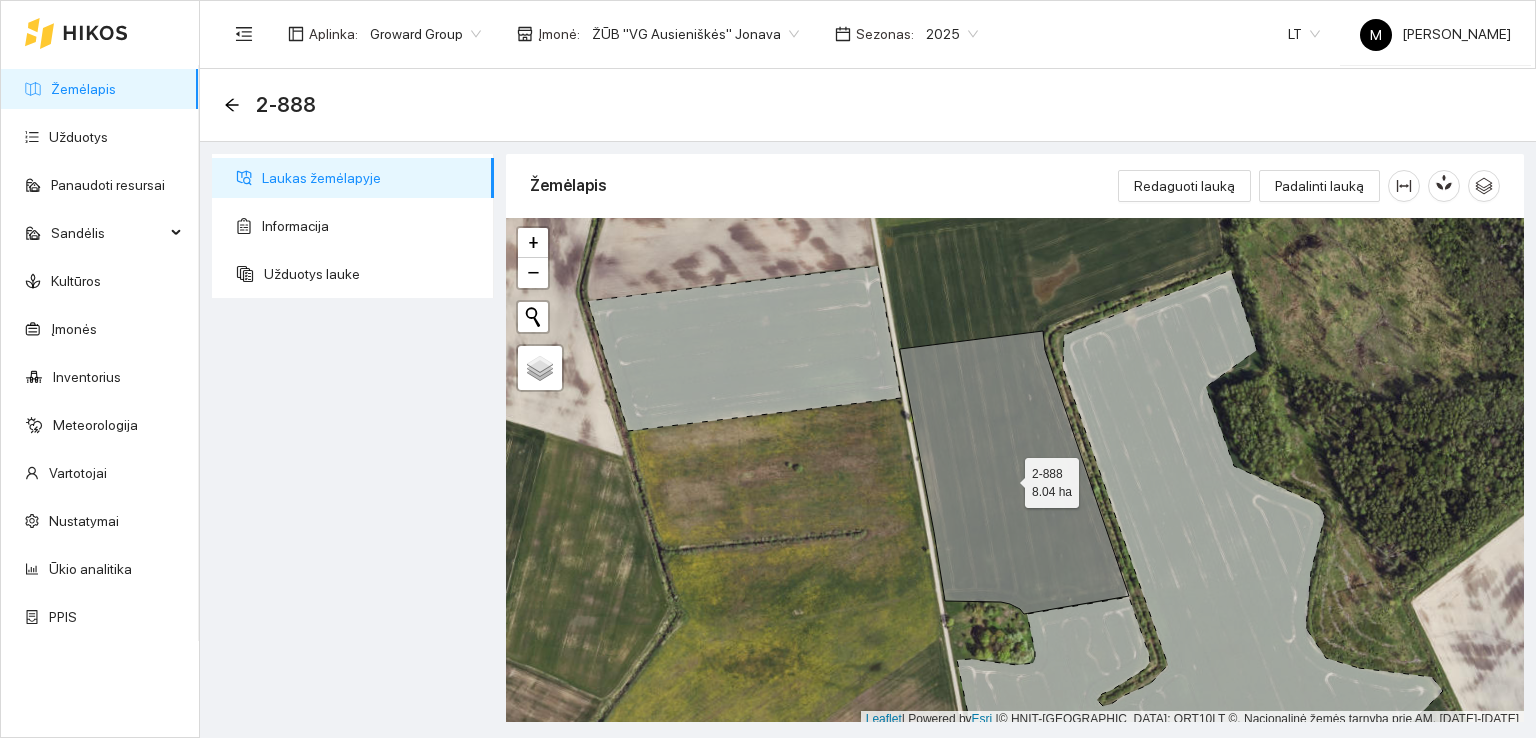 click 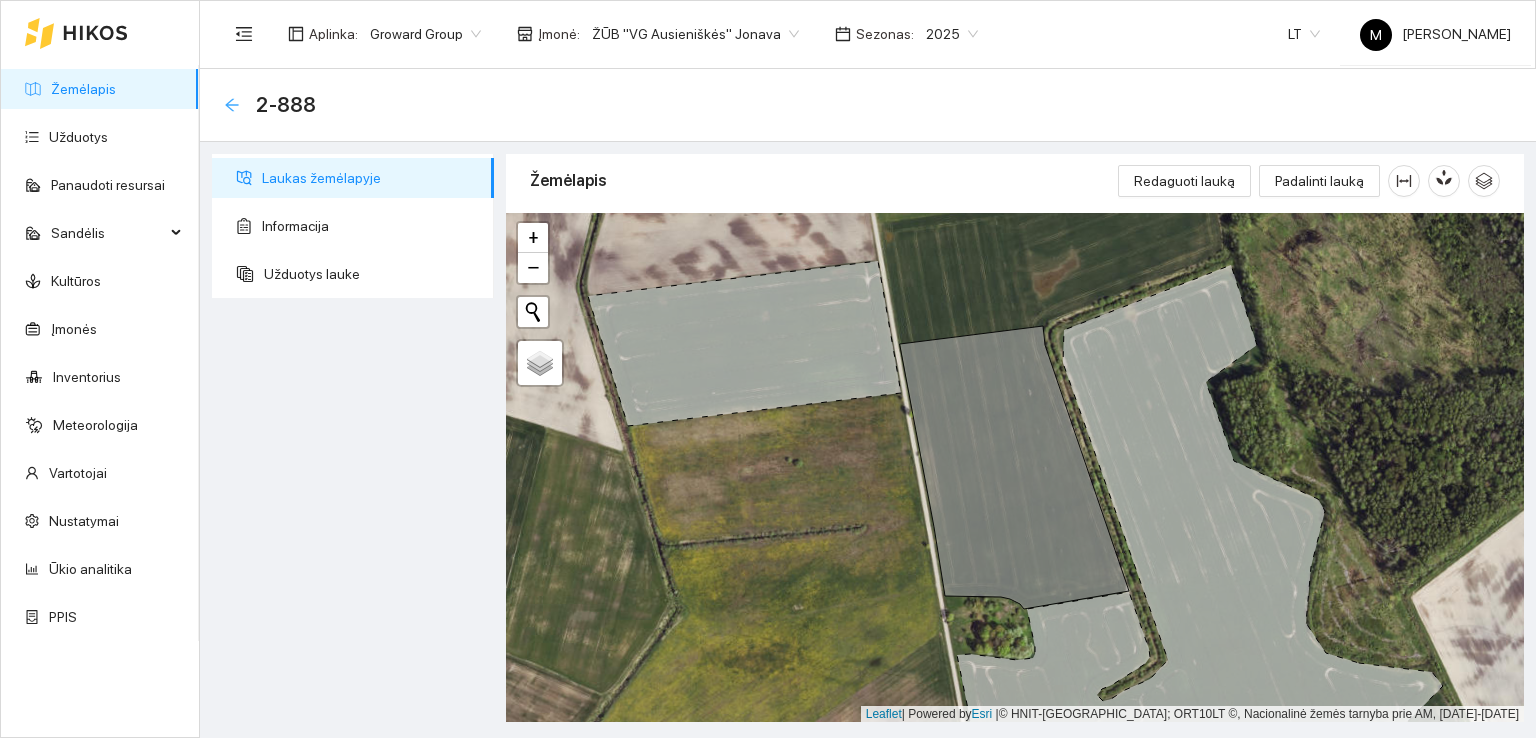 click 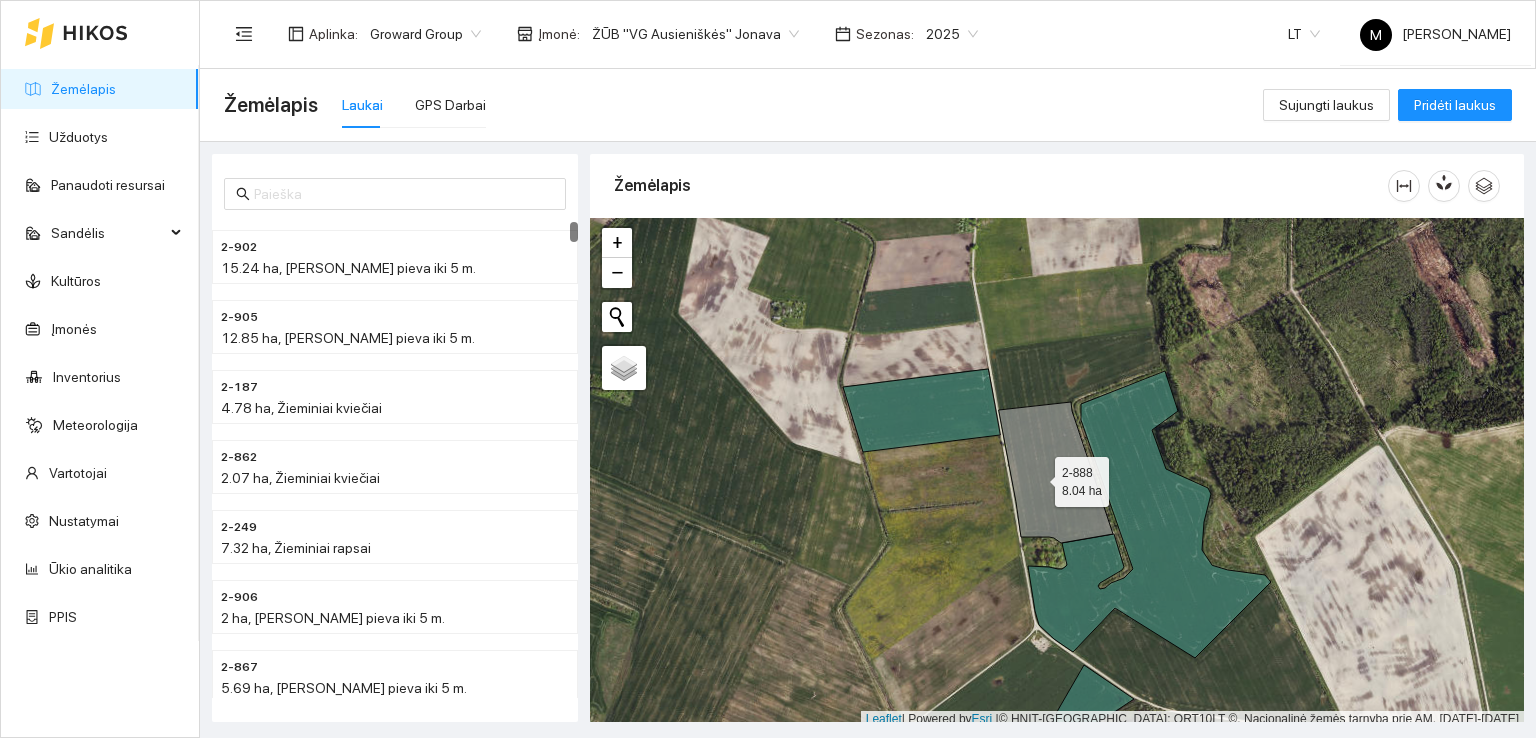 click 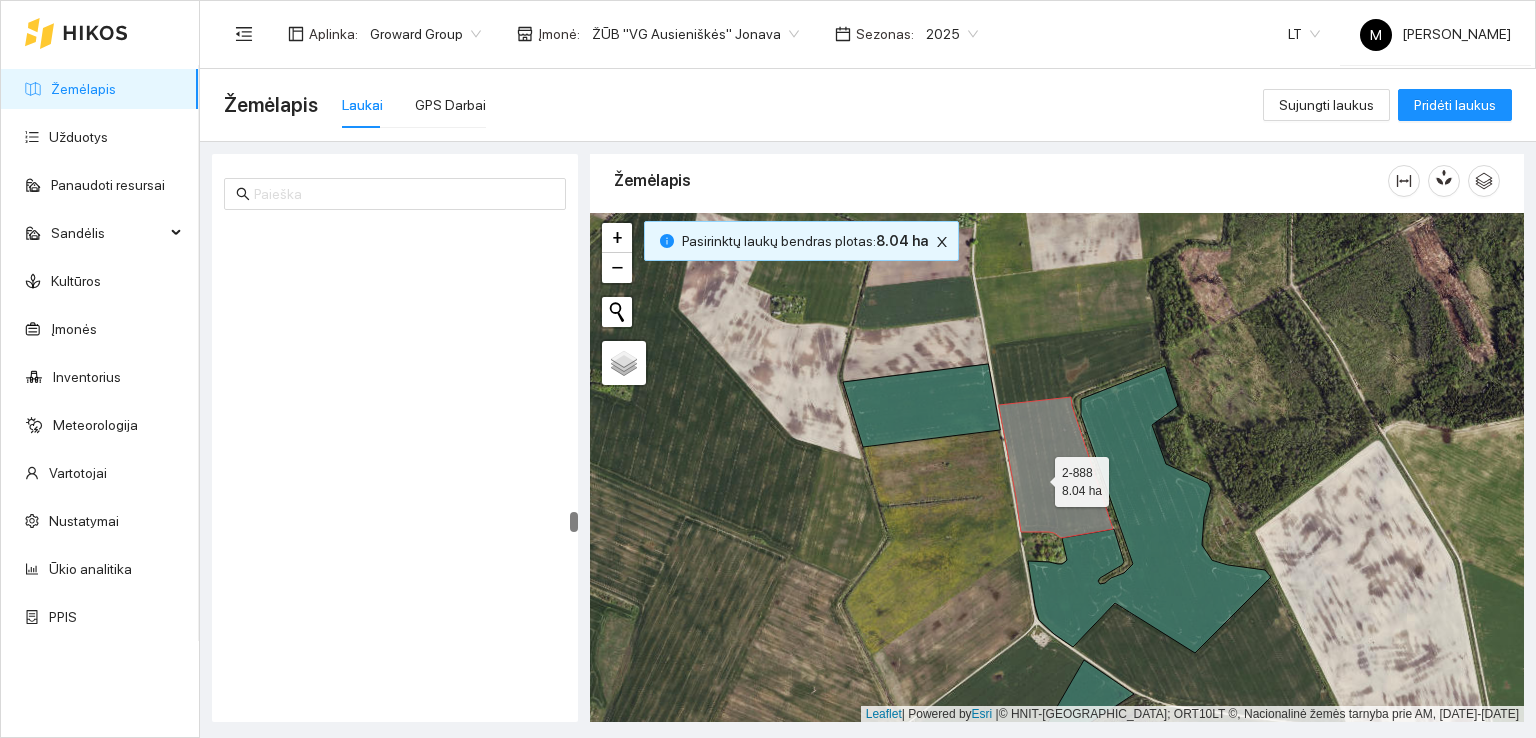 scroll, scrollTop: 7470, scrollLeft: 0, axis: vertical 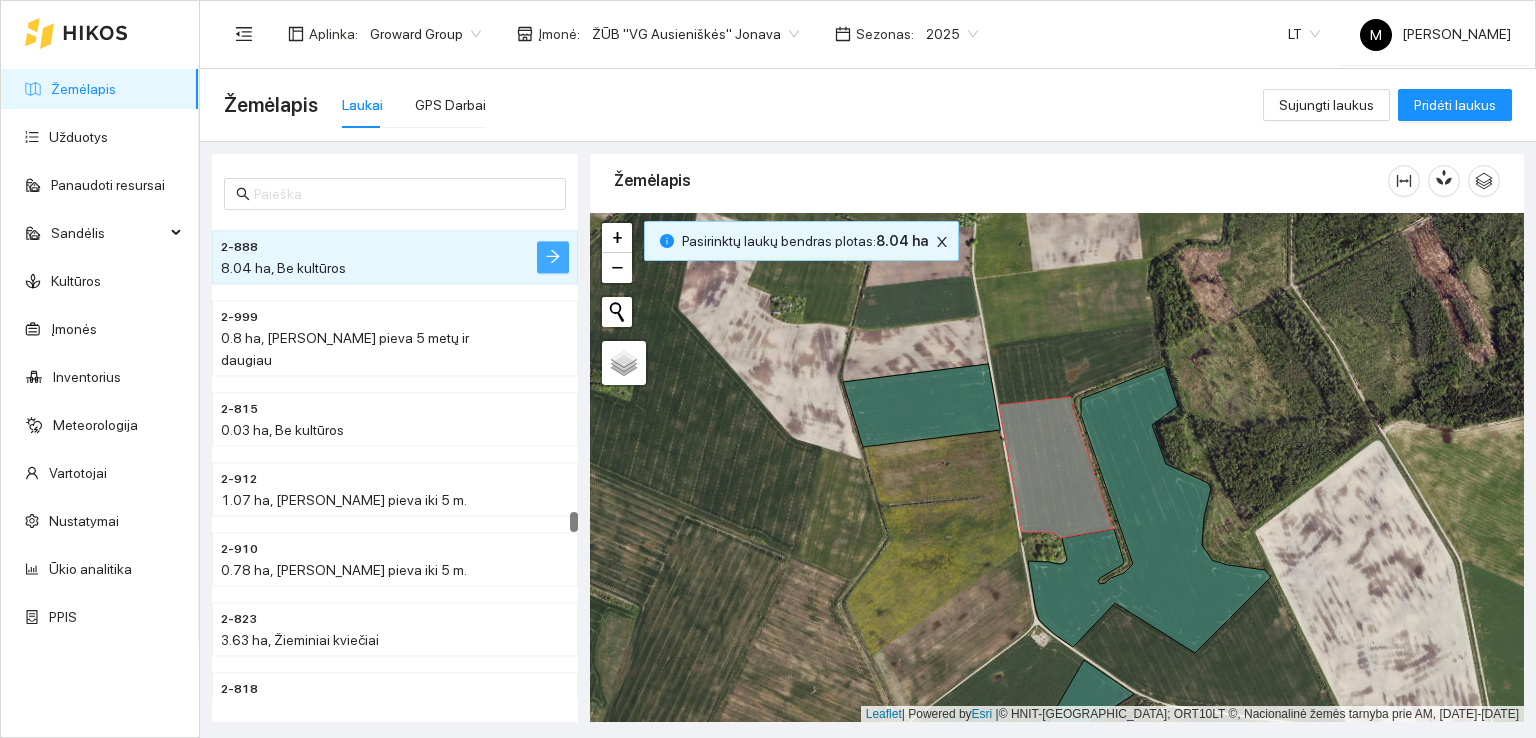 click 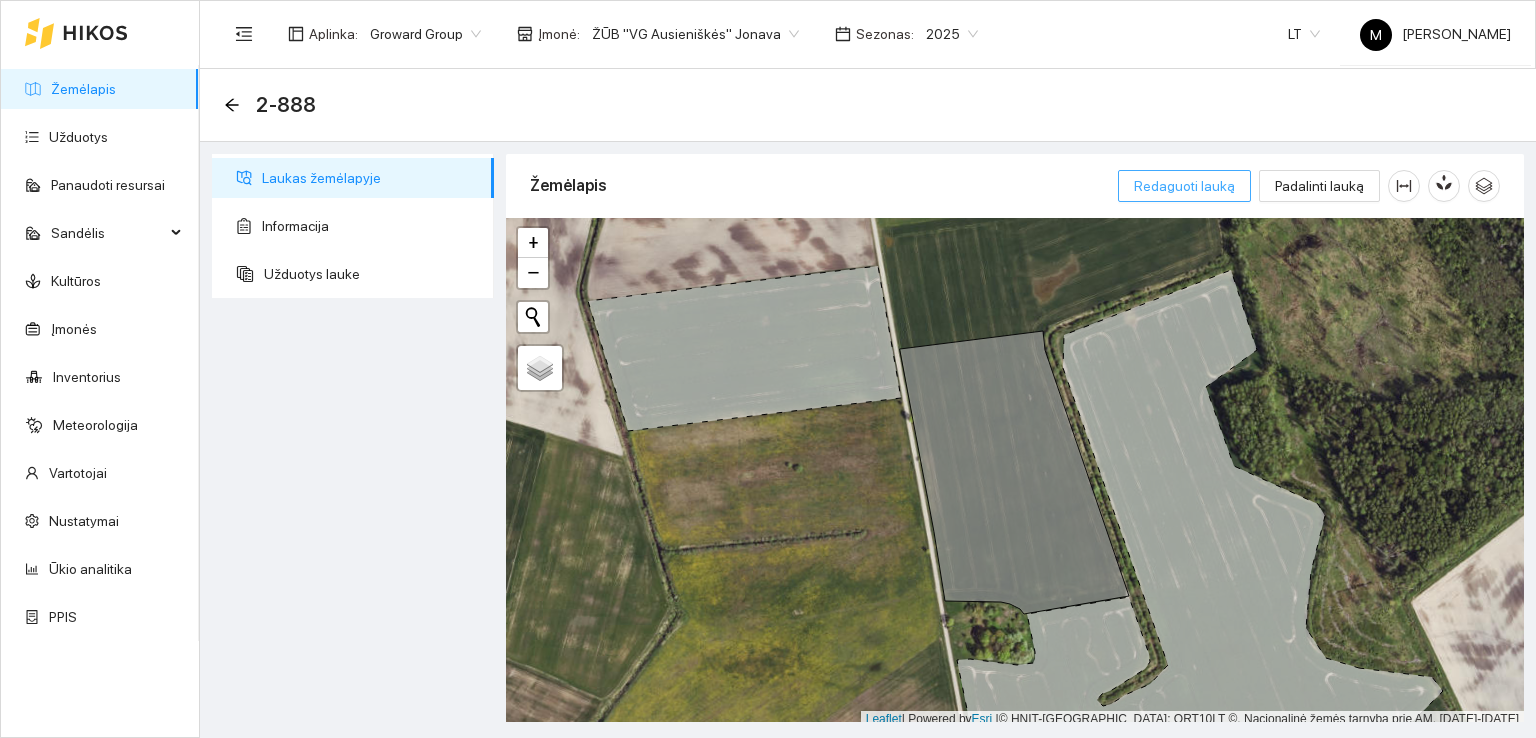 click on "Redaguoti lauką" at bounding box center (1184, 186) 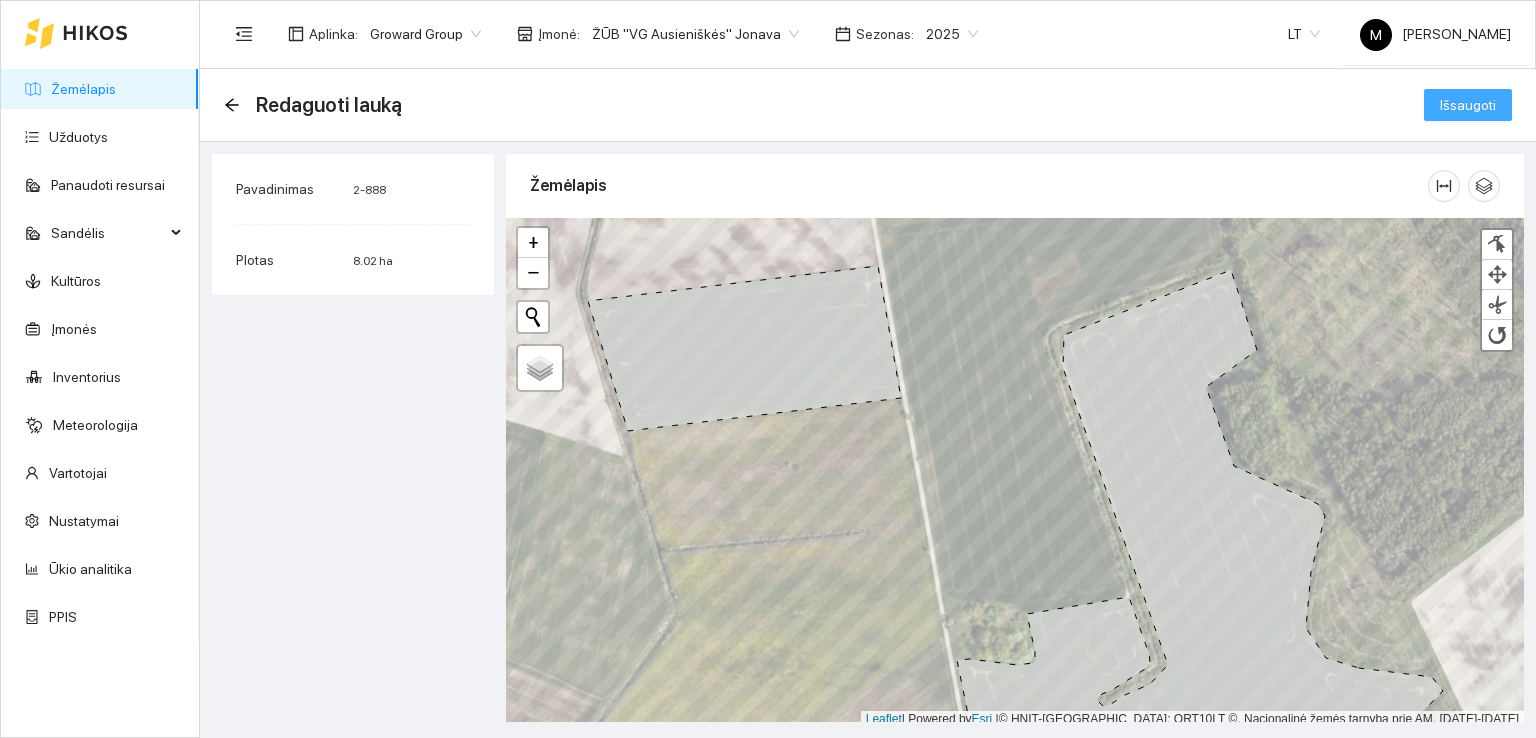 click on "Išsaugoti" at bounding box center [1468, 105] 